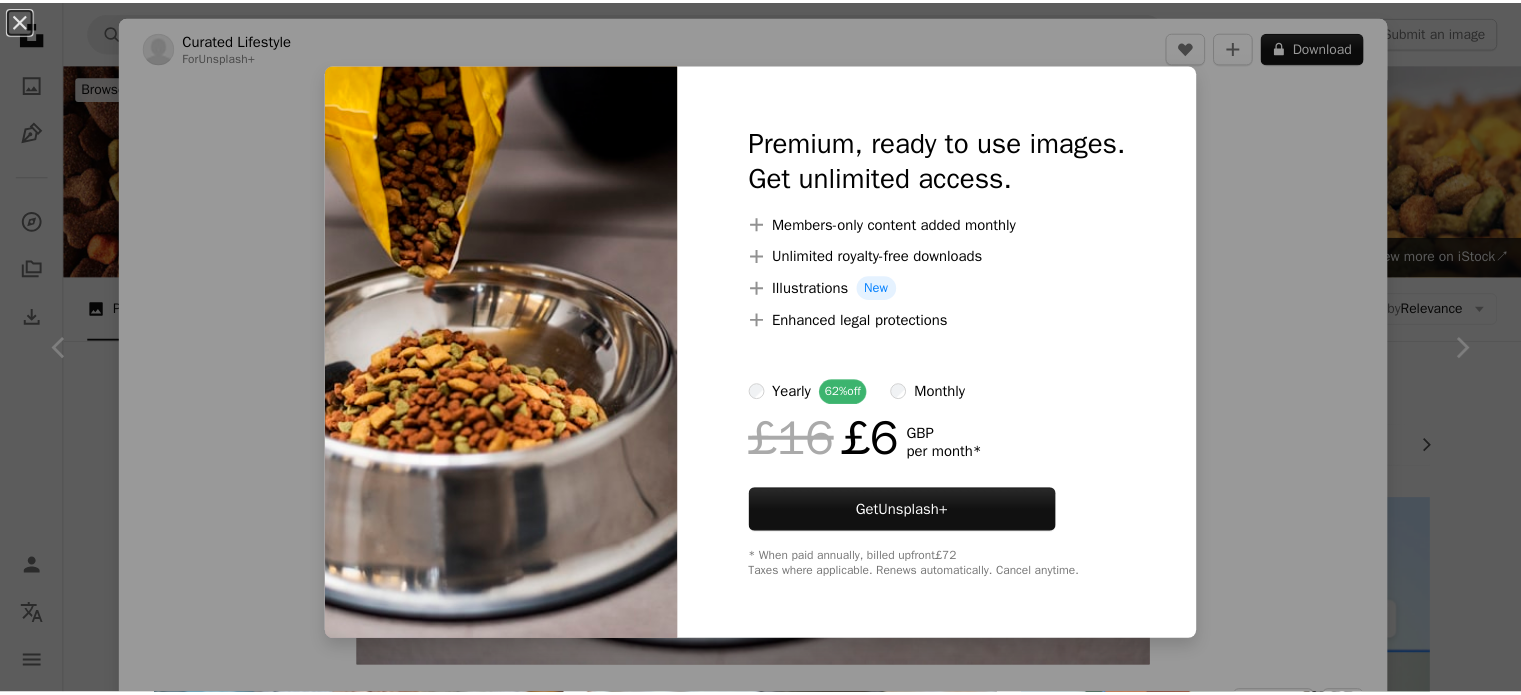 scroll, scrollTop: 1176, scrollLeft: 0, axis: vertical 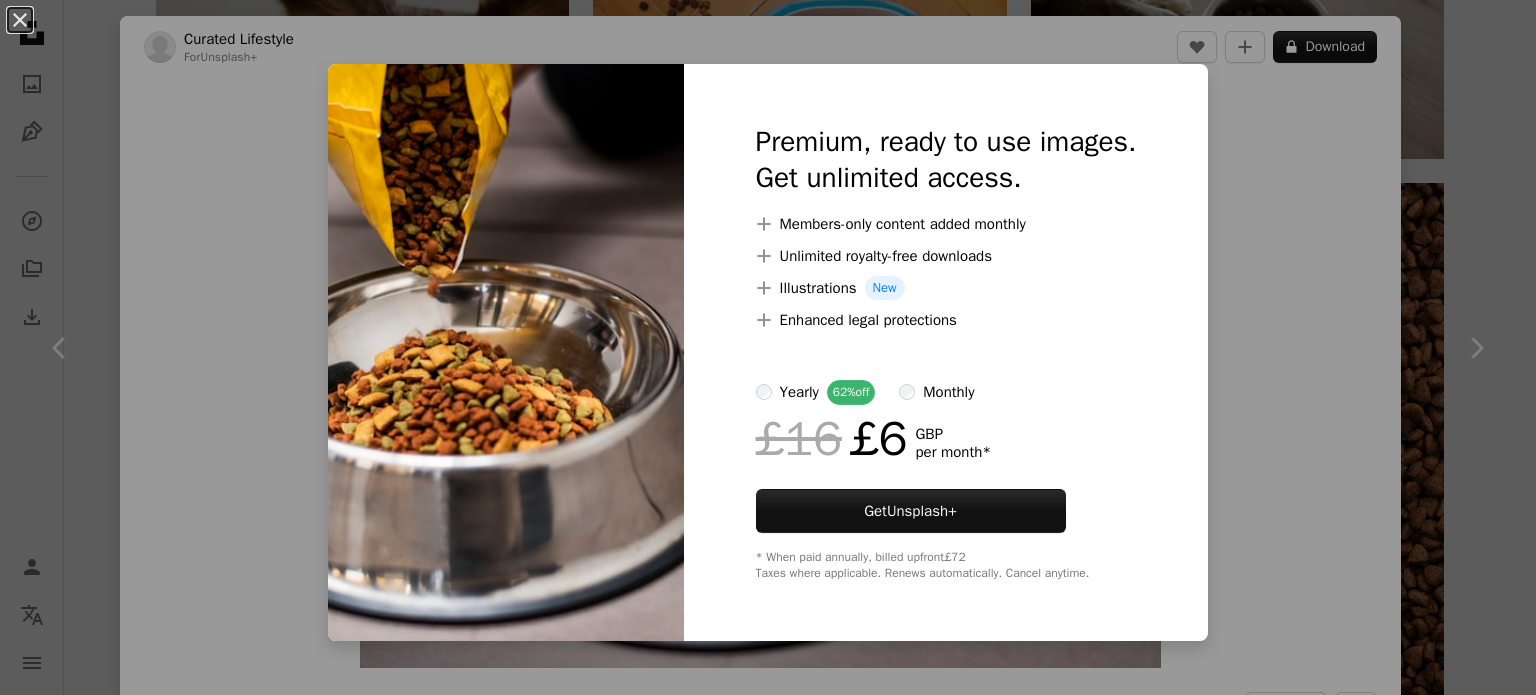 click on "An X shape Premium, ready to use images. Get unlimited access. A plus sign Members-only content added monthly A plus sign Unlimited royalty-free downloads A plus sign Illustrations  New A plus sign Enhanced legal protections yearly 62%  off monthly £16   £6 GBP per month * Get  Unsplash+ * When paid annually, billed upfront  £72 Taxes where applicable. Renews automatically. Cancel anytime." at bounding box center [768, 347] 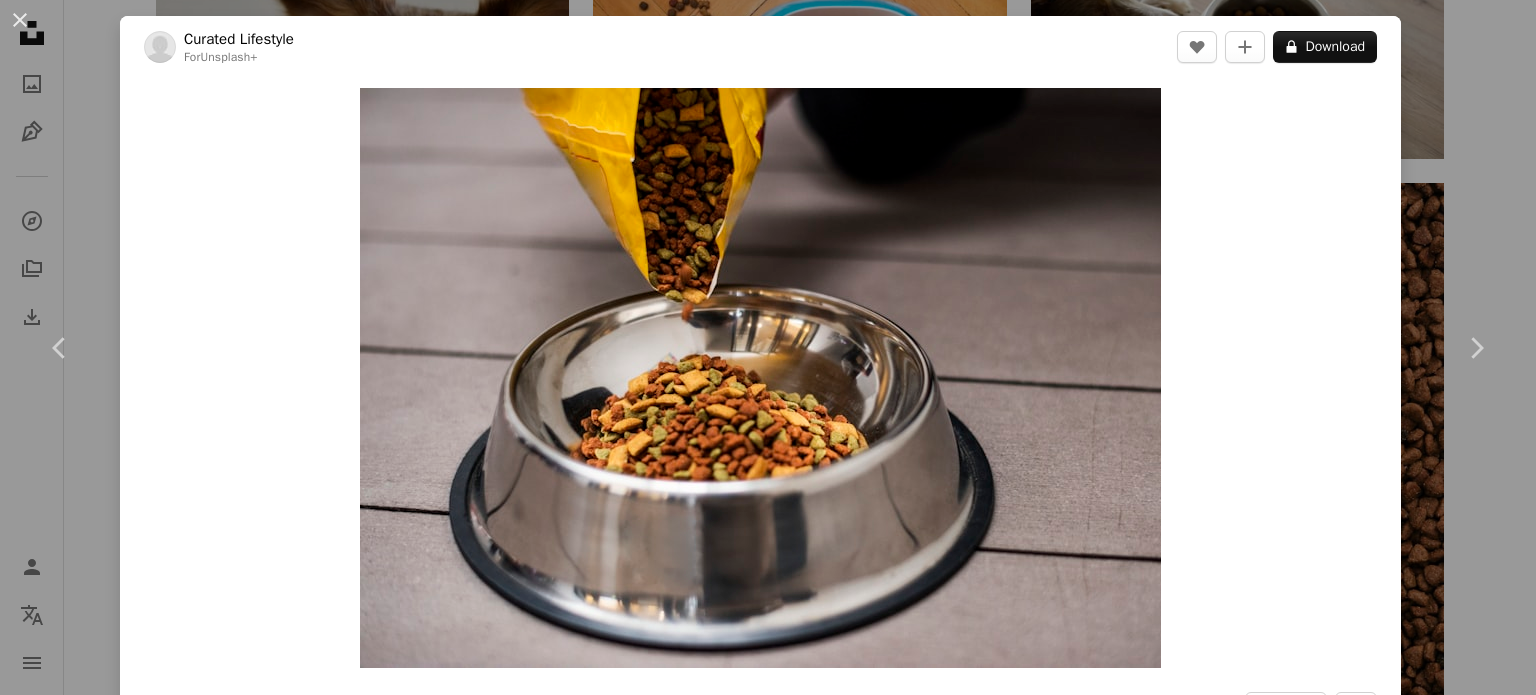 click on "An X shape Chevron left Chevron right Curated Lifestyle For  Unsplash+ A heart A plus sign A lock Download Zoom in A forward-right arrow Share More Actions Calendar outlined Published on  [MONTH] [DAY], [YEAR] Safety Licensed under the  Unsplash+ License animal photography puppy dinner bag meal plate horizontal bowl snack dog food pet food cat food hungry no people dry feeding crunchy Public domain images Related images Plus sign for Unsplash+ A heart A plus sign [FIRST] [LAST] For  Unsplash+ A lock Download Plus sign for Unsplash+ A heart A plus sign [FIRST] [LAST] For  Unsplash+ A lock Download Plus sign for Unsplash+ A heart A plus sign [FIRST] [LAST] For  Unsplash+ A lock Download Plus sign for Unsplash+ A heart A plus sign Curated Lifestyle For  Unsplash+ A lock Download Plus sign for Unsplash+ A heart A plus sign [FIRST] For  Unsplash+ A lock Download Plus sign for Unsplash+ A heart A plus sign Curated Lifestyle For  Unsplash+ A lock Download Plus sign for Unsplash+ A heart A plus sign For  Unsplash+" at bounding box center (768, 347) 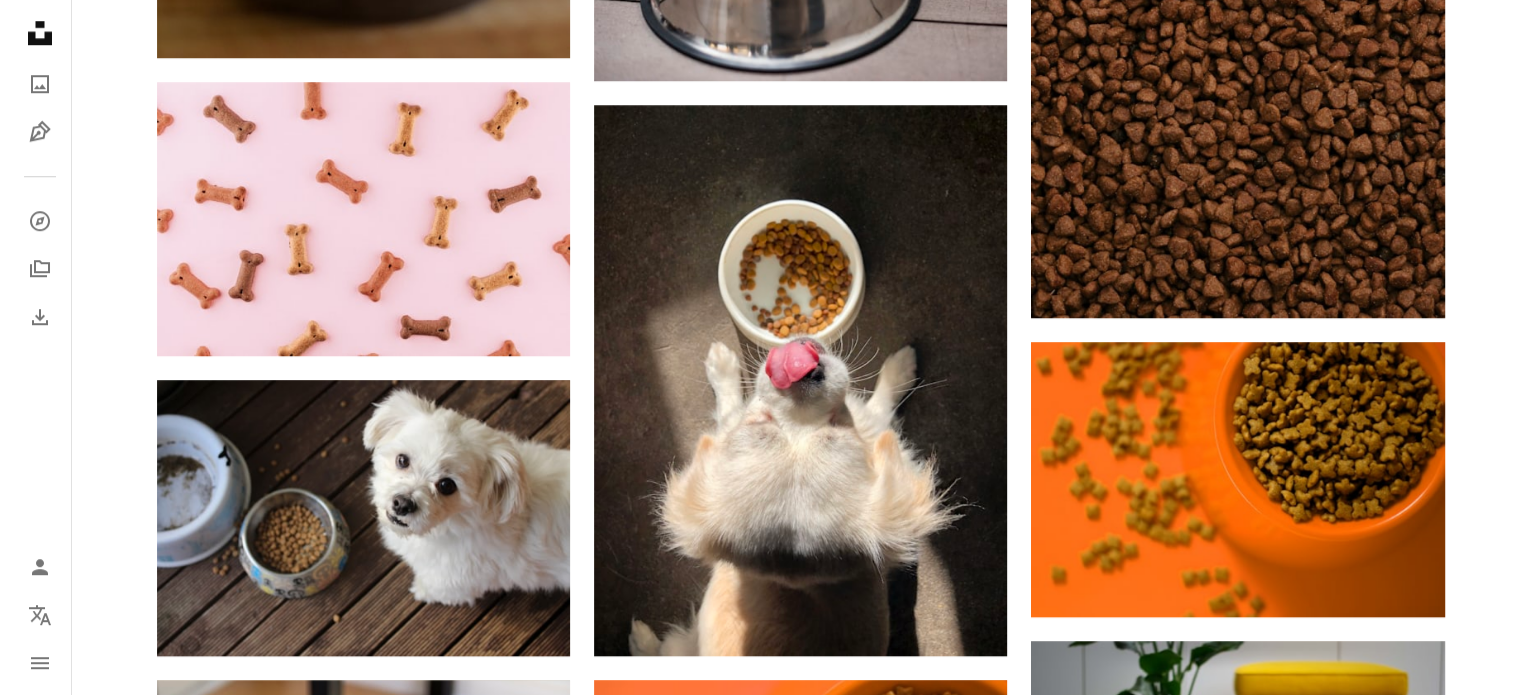 scroll, scrollTop: 1659, scrollLeft: 0, axis: vertical 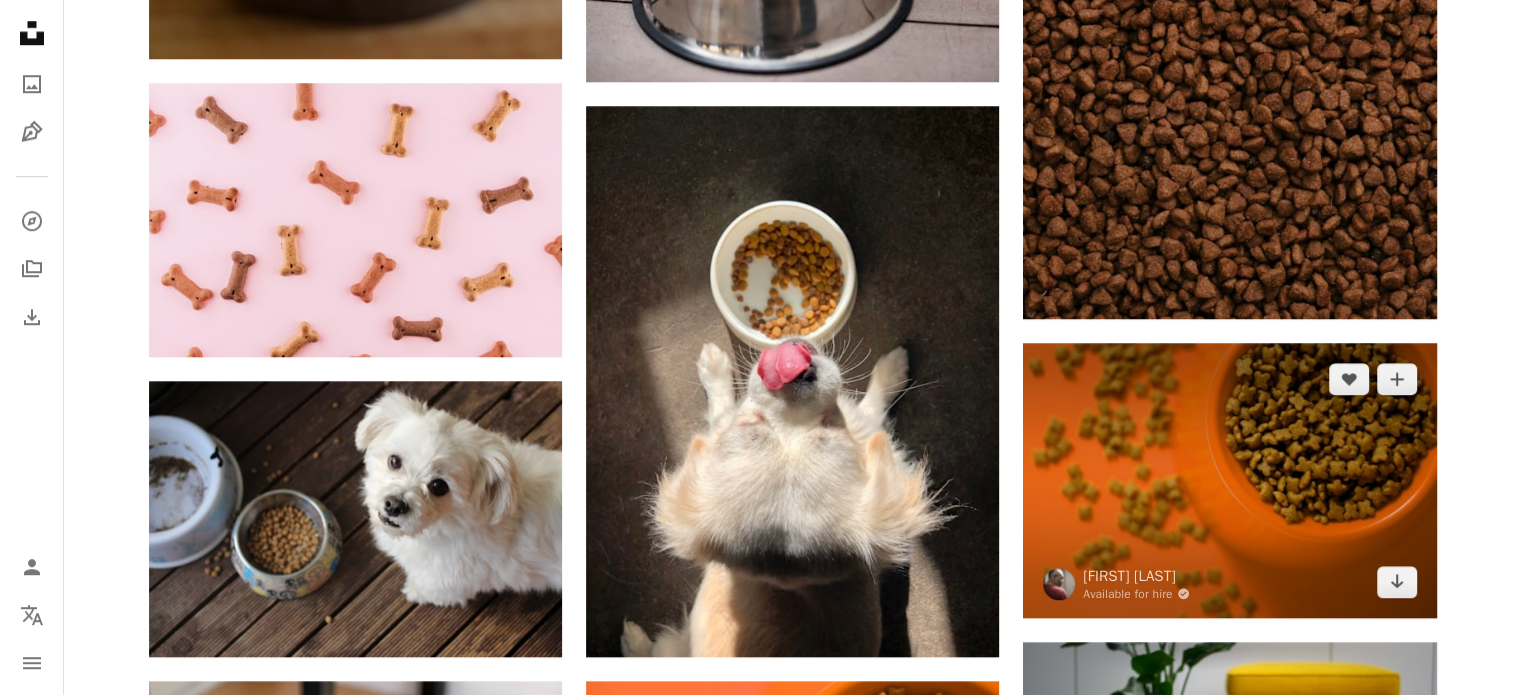 click at bounding box center (1229, 480) 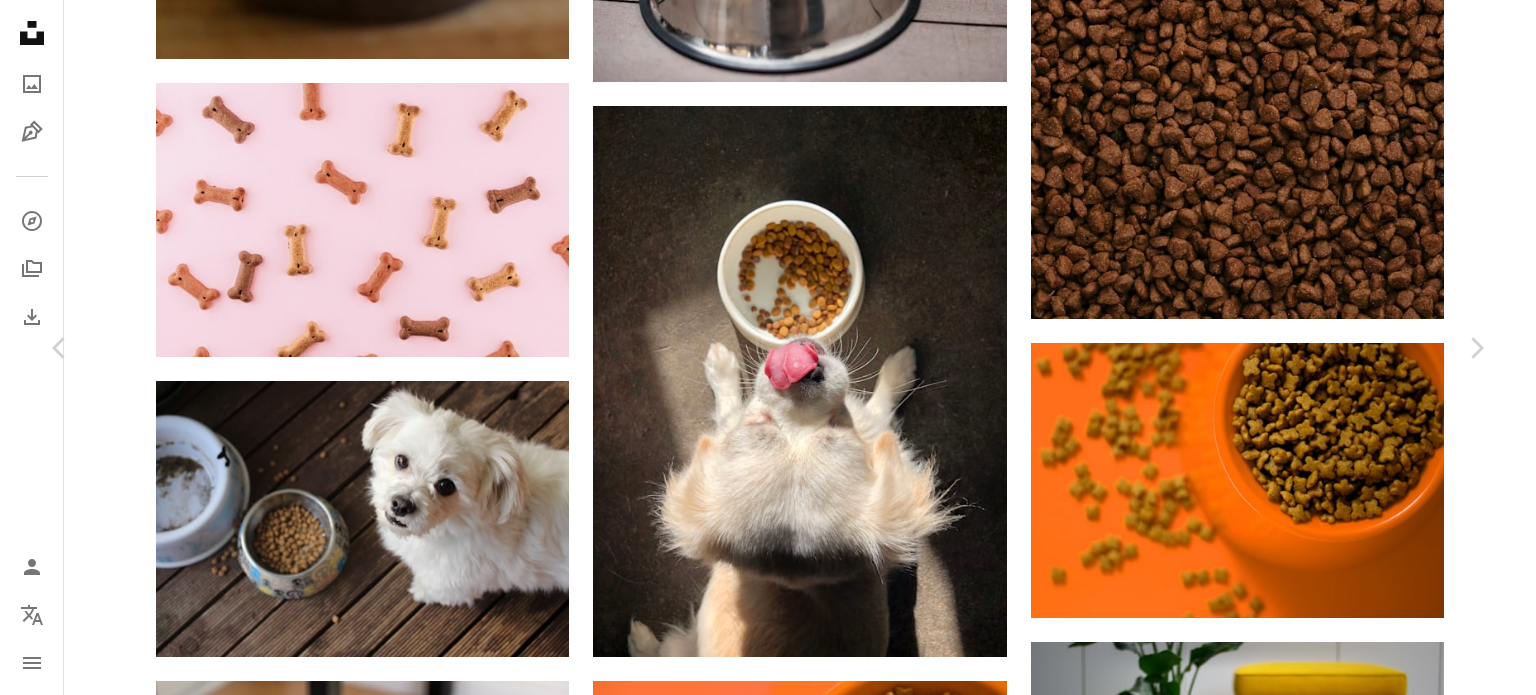 click on "An X shape Chevron left Chevron right [FIRST] [LAST] Available for hire A checkmark inside of a circle A heart A plus sign Download free Chevron down Zoom in Views 287,798 Downloads 3,930 A forward-right arrow Share Info icon Info More Actions Dog and cat food closeup background Calendar outlined Published on  [MONTH] [DAY], [YEAR] Camera Canon, EOS REBEL T5i Safety Free to use under the  Unsplash License flowers food cat dog animal pattern animals dogs stars vintage funny pet pets retro cute kitten cat and dog dog food cat food plant Public domain images Browse premium related images on iStock  |  Save 20% with code UNSPLASH20 View more on iStock  ↗ Related images A heart A plus sign [FIRST] [LAST] Available for hire A checkmark inside of a circle Arrow pointing down Plus sign for Unsplash+ A heart A plus sign [FIRST] [LAST] For  Unsplash+ A lock Download A heart A plus sign [FIRST] [LAST] Arrow pointing down A heart A plus sign [FIRST] [LAST] Arrow pointing down" at bounding box center (768, 3768) 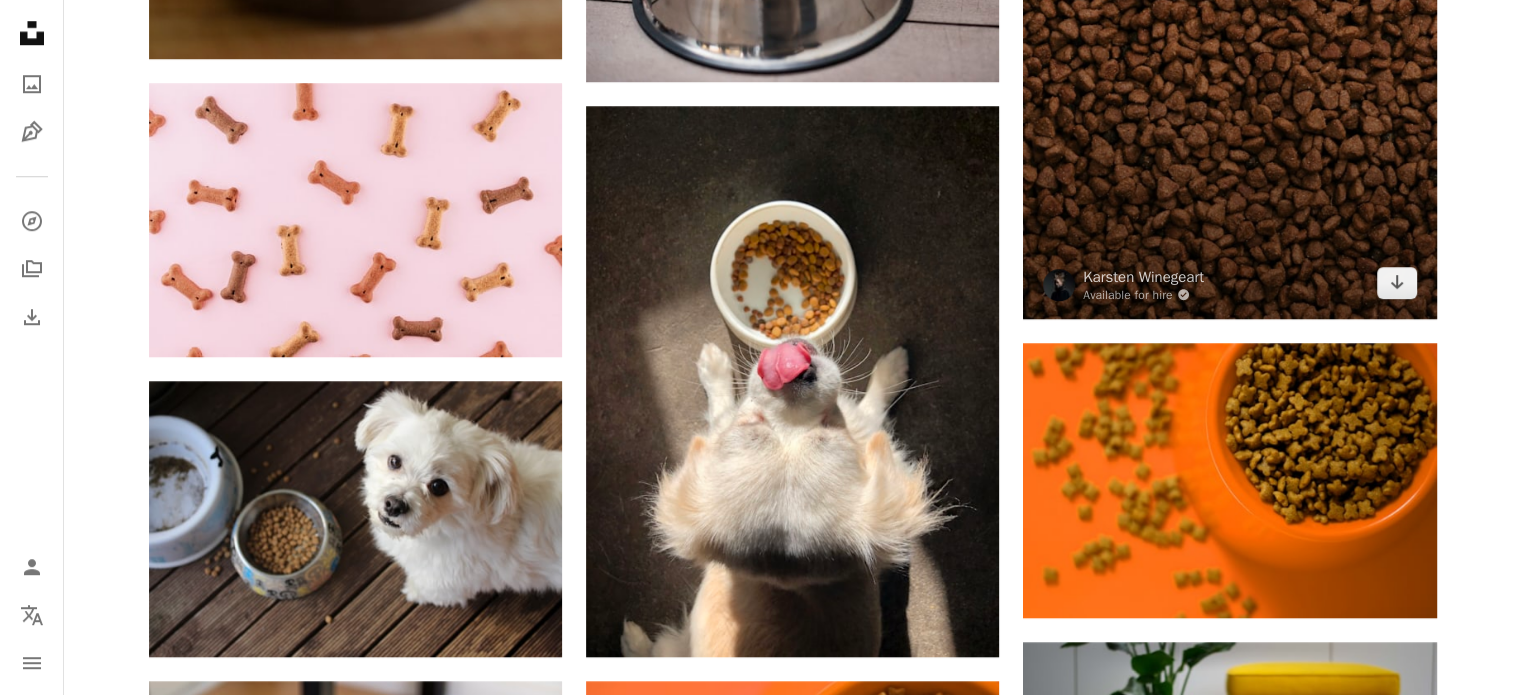 click at bounding box center (1229, 9) 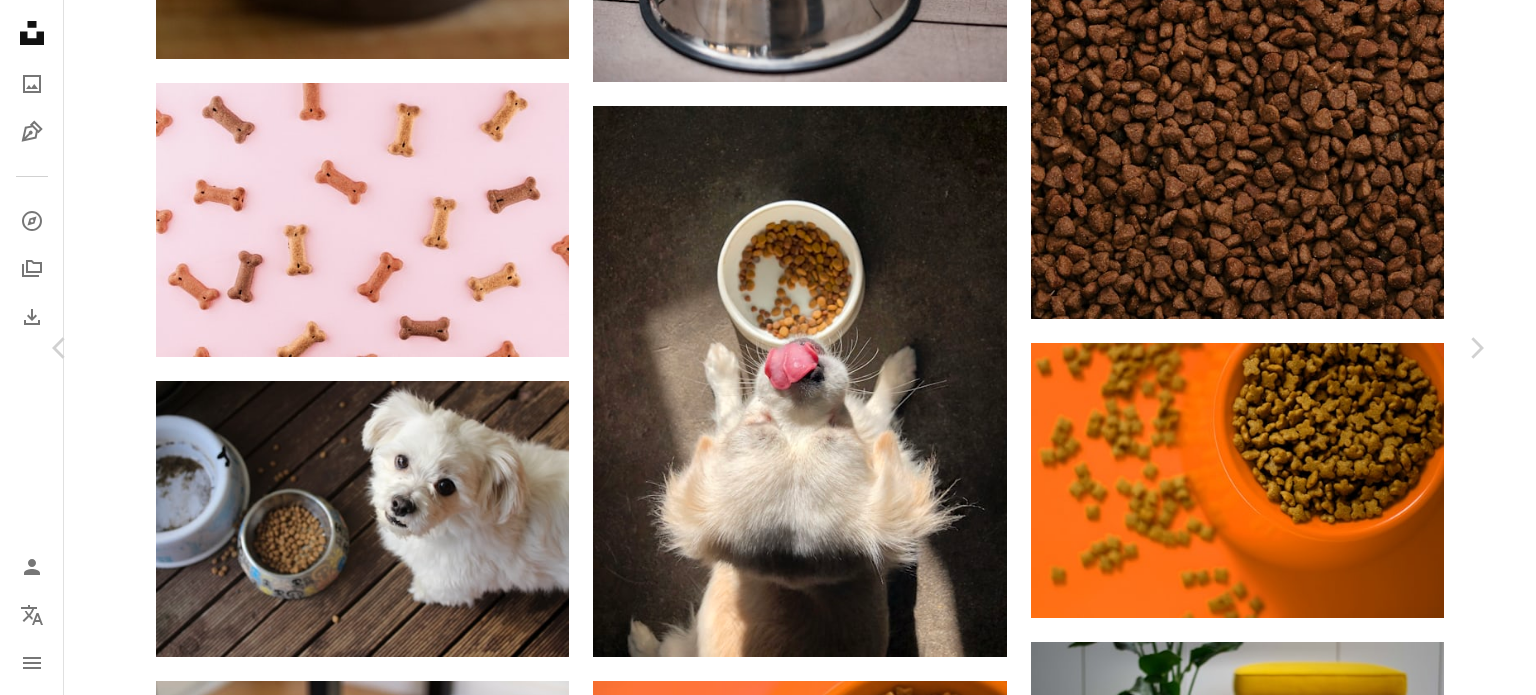 click on "[FIRST] [LAST] Available for hire A checkmark inside of a circle A heart A plus sign Download free Chevron down Zoom in Views 184,260 Downloads 3,308 A forward-right arrow Share Info icon Info More Actions Dog Food A map marker [CITY], [STATE], [COUNTRY] Calendar outlined Published on [MONTH] [DAY], [YEAR] Safety Free to use under the Unsplash License food cat dog animal cats puppy blog breakfast pet dinner influencer kitten doodle pug dog food kittens blogger foodie frenchie [LOCATION] Free images Browse premium related images on iStock | Save 20% with code UNSPLASH20 View more on iStock ↗ Related images A heart A plus sign [FIRST] [LAST] Available for hire A checkmark inside of a circle Arrow pointing down Plus sign for Unsplash+ A heart A plus sign [FIRST] [LAST] For Unsplash+ A lock Download A heart A plus sign [FIRST] [LAST] Arrow pointing down A heart A plus sign [FIRST] [LAST] Available for hire A checkmark inside of a circle Arrow pointing down A heart A plus sign [FIRST] [LAST] A heart" at bounding box center (768, 3768) 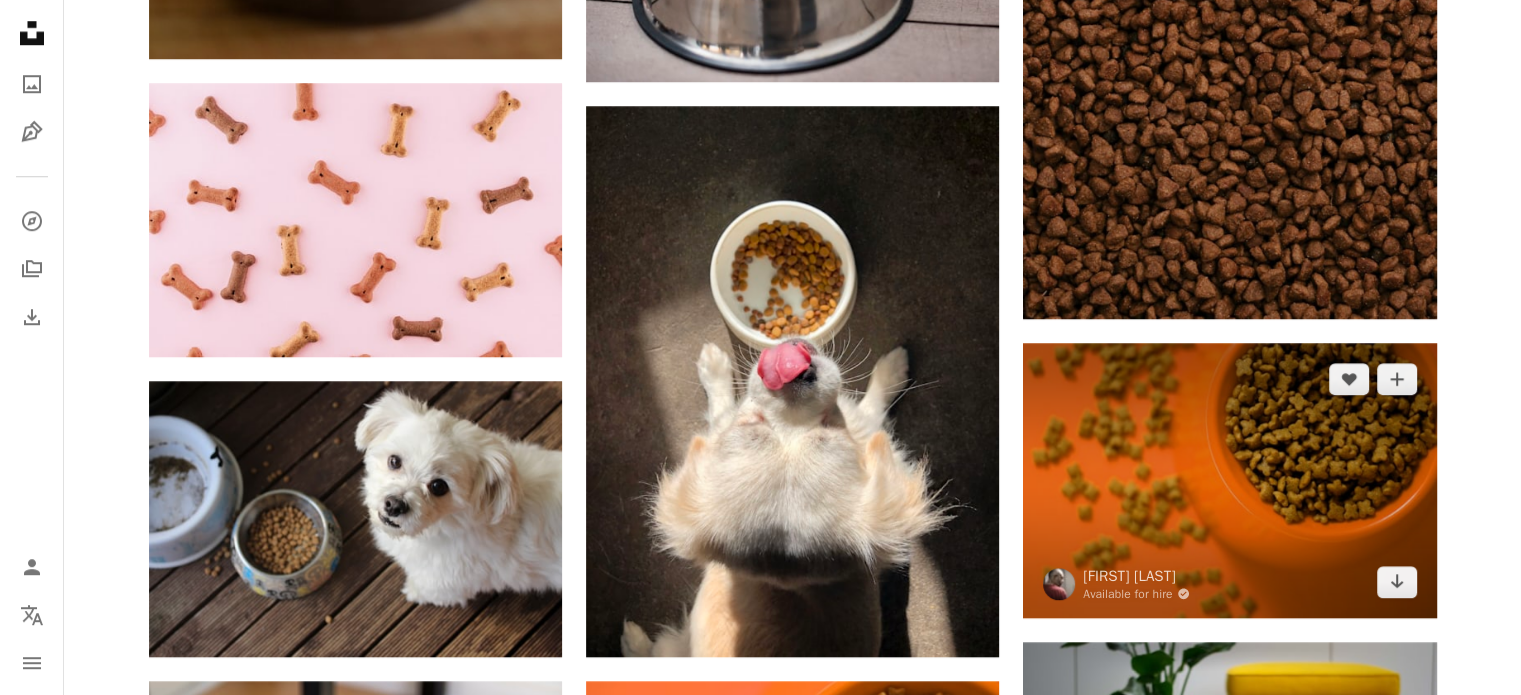 click at bounding box center (1229, 480) 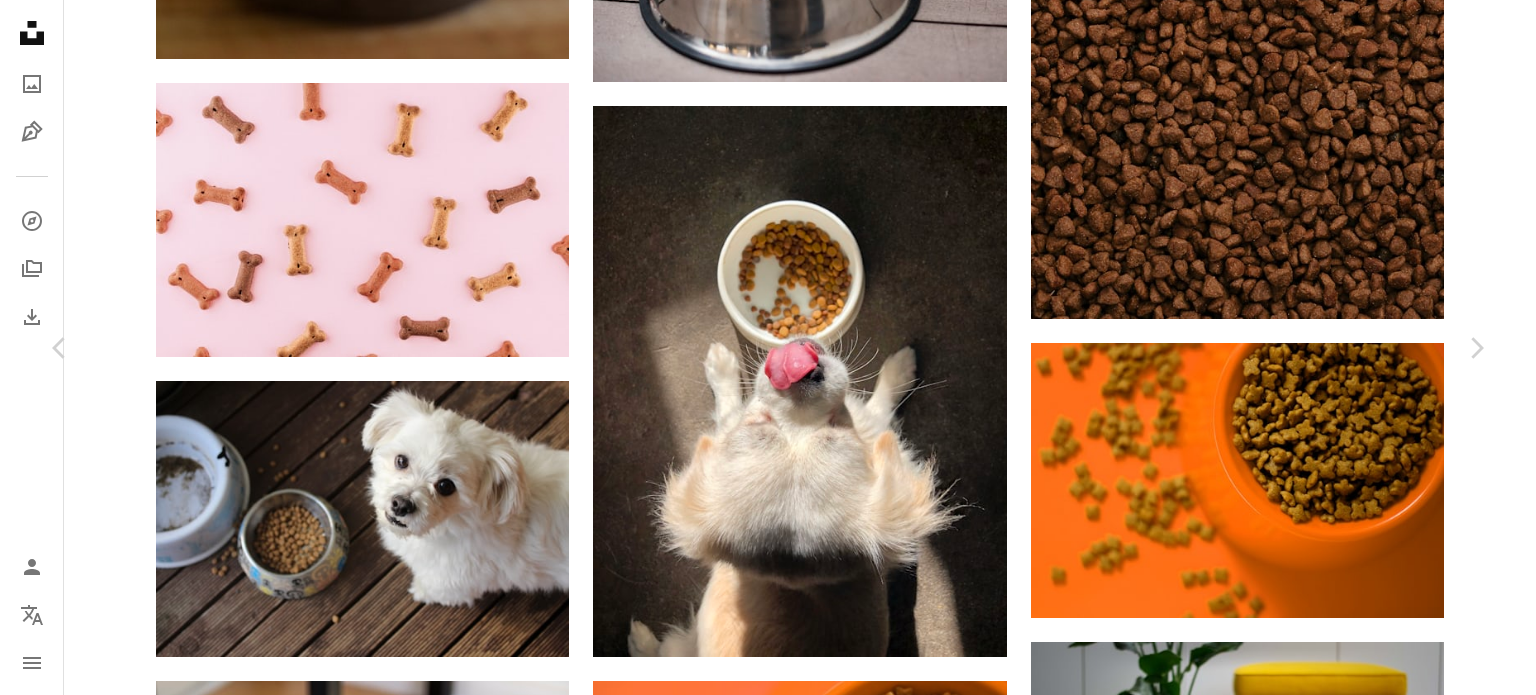 click on "Download free" at bounding box center [1287, 3468] 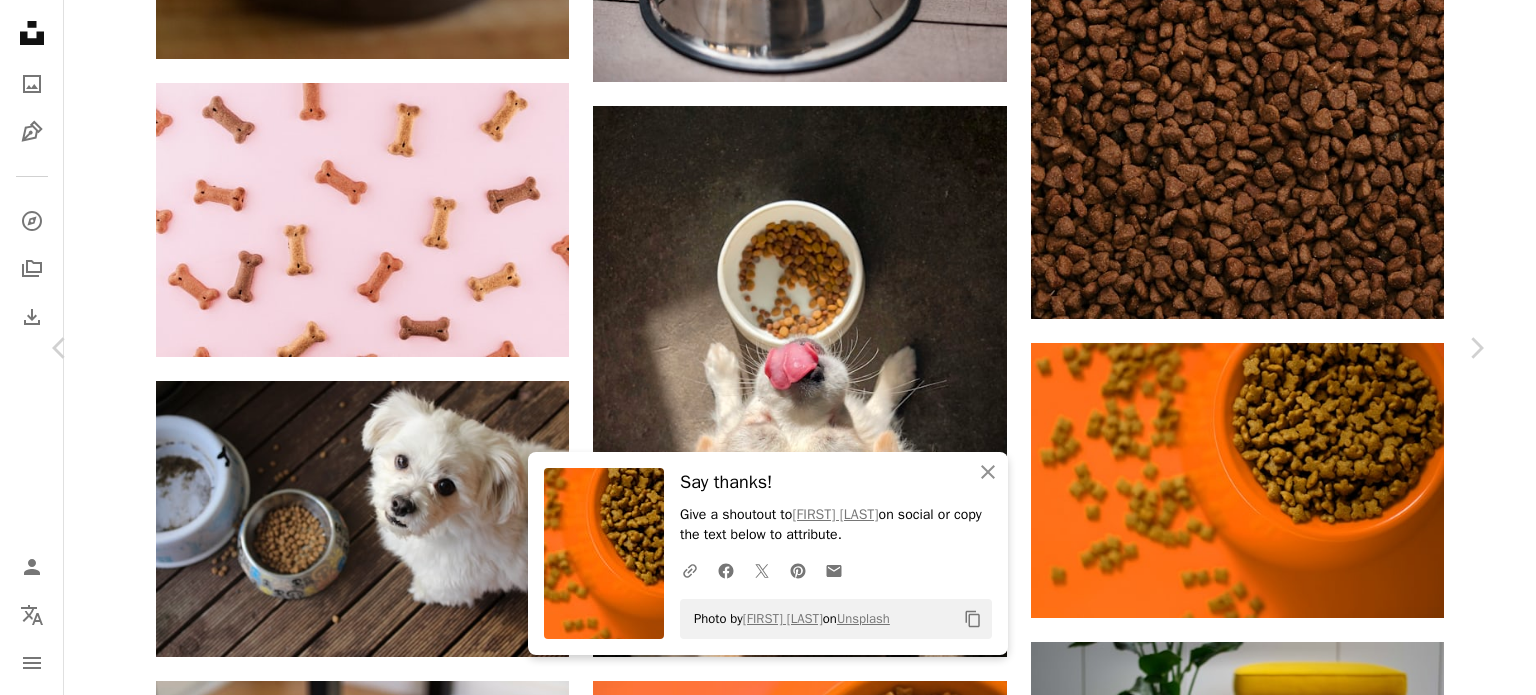 click on "An X shape Chevron left Chevron right An X shape Close Say thanks! Give a shoutout to  [FIRST] [LAST]  on social or copy the text below to attribute. A URL sharing icon (chains) Facebook icon X (formerly Twitter) icon Pinterest icon An envelope Photo by  [FIRST] [LAST]  on  Unsplash
Copy content [FIRST] [LAST] Available for hire A checkmark inside of a circle A heart A plus sign Download free Chevron down Zoom in Views 287,798 Downloads 3,930 A forward-right arrow Share Info icon Info More Actions Dog and cat food closeup background Calendar outlined Published on  [MONTH] [DAY], [YEAR] Camera Canon, EOS REBEL T5i Safety Free to use under the  Unsplash License flowers food cat dog animal pattern animals dogs stars vintage funny pet pets retro cute kitten cat and dog dog food cat food plant Public domain images Browse premium related images on iStock  |  Save 20% with code UNSPLASH20 View more on iStock  ↗ Related images A heart A plus sign [FIRST] [LAST] Available for hire A checkmark inside of a circle Arrow pointing down" at bounding box center (768, 3768) 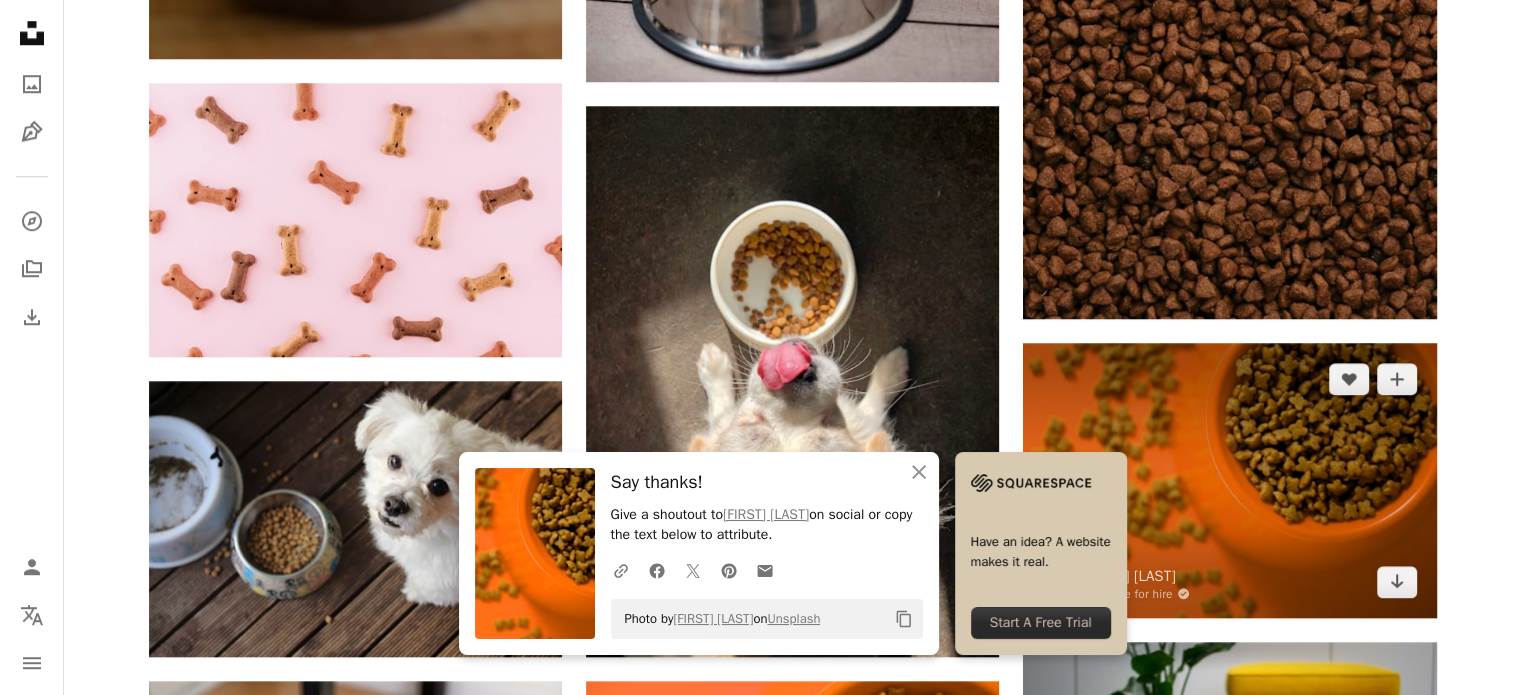 click at bounding box center (1229, 480) 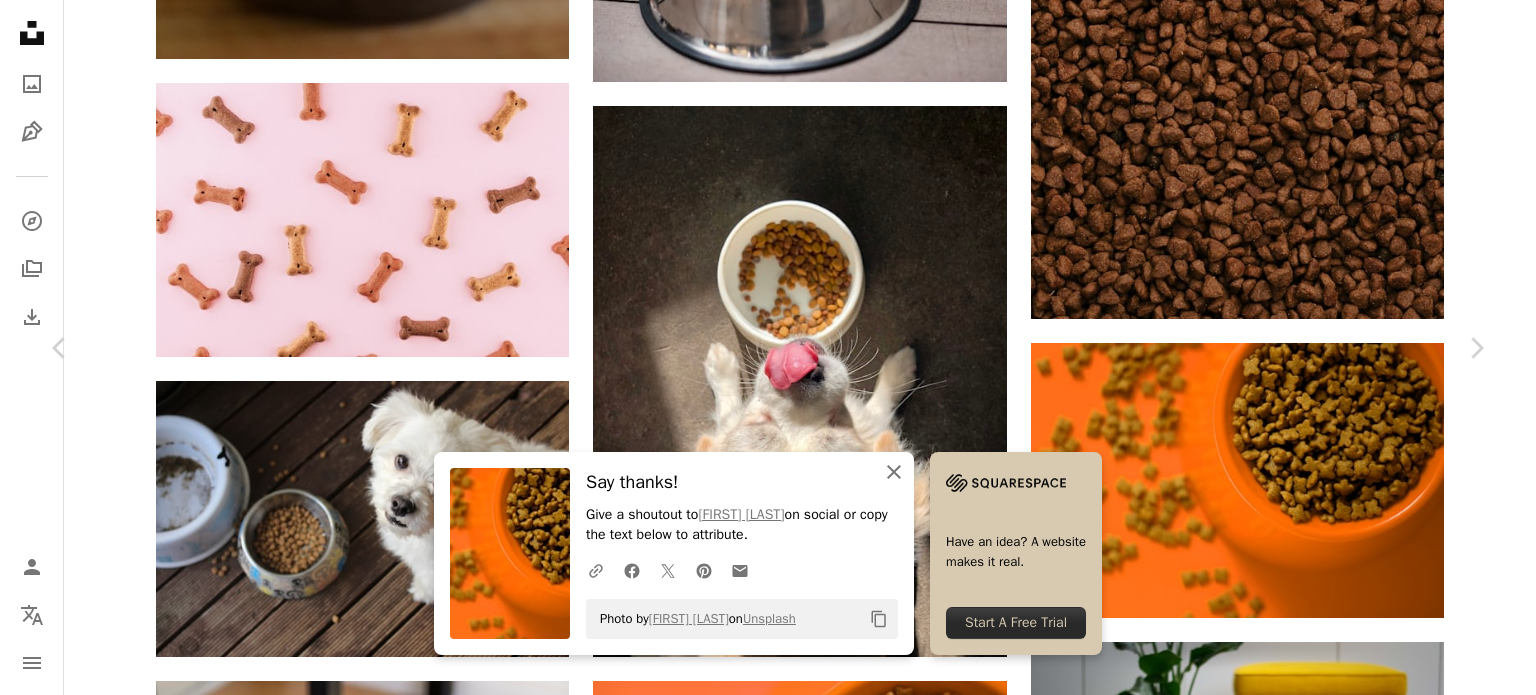 click on "An X shape" 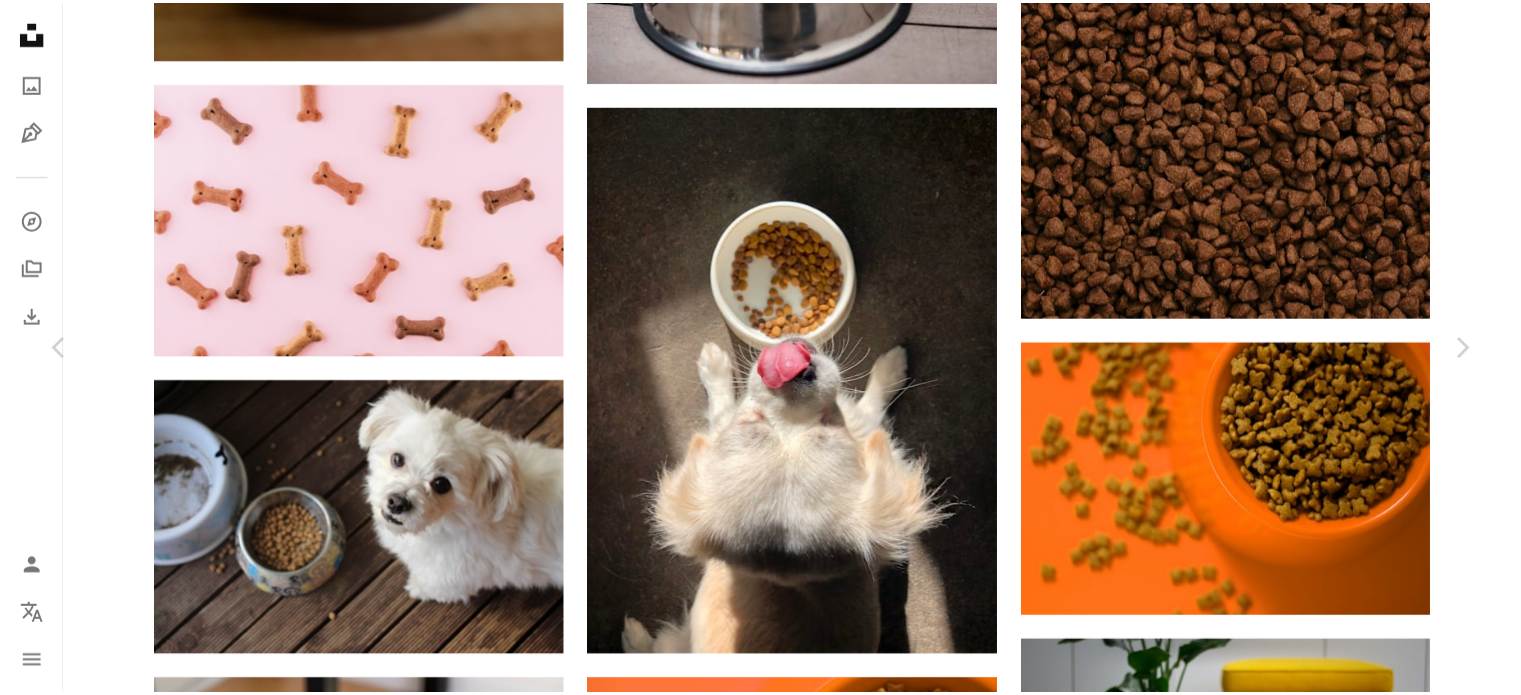 scroll, scrollTop: 0, scrollLeft: 0, axis: both 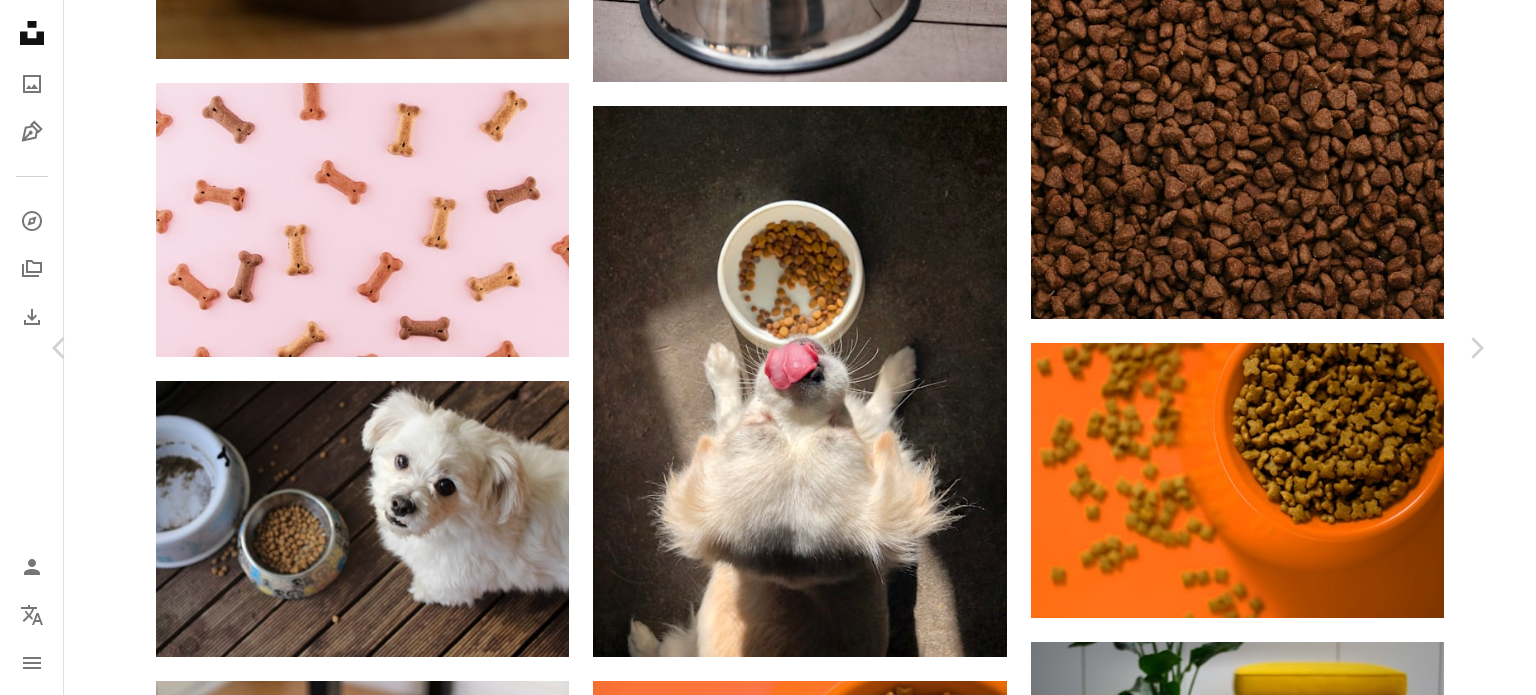 click on "An X shape Chevron left Chevron right [FIRST] [LAST] Available for hire A checkmark inside of a circle A heart A plus sign Download free Chevron down Zoom in Views 287,798 Downloads 3,930 A forward-right arrow Share Info icon Info More Actions Dog and cat food closeup background Calendar outlined Published on  [MONTH] [DAY], [YEAR] Camera Canon, EOS REBEL T5i Safety Free to use under the  Unsplash License flowers food cat dog animal pattern animals dogs stars vintage funny pet pets retro cute kitten cat and dog dog food cat food plant Public domain images Browse premium related images on iStock  |  Save 20% with code UNSPLASH20 View more on iStock  ↗ Related images A heart A plus sign [FIRST] [LAST] Available for hire A checkmark inside of a circle Arrow pointing down Plus sign for Unsplash+ A heart A plus sign [FIRST] [LAST] For  Unsplash+ A lock Download A heart A plus sign [FIRST] [LAST] Arrow pointing down A heart A plus sign [FIRST] [LAST] Arrow pointing down" at bounding box center [768, 3768] 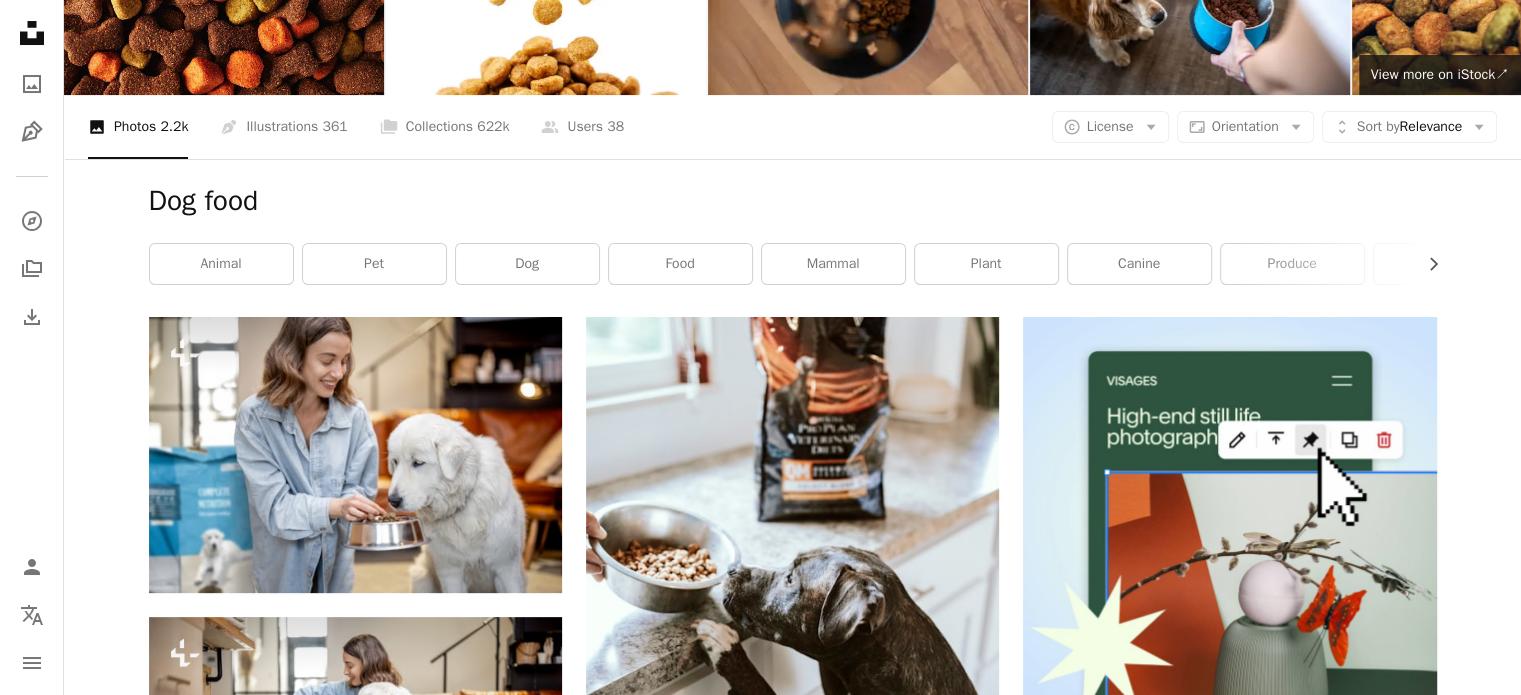 scroll, scrollTop: 0, scrollLeft: 0, axis: both 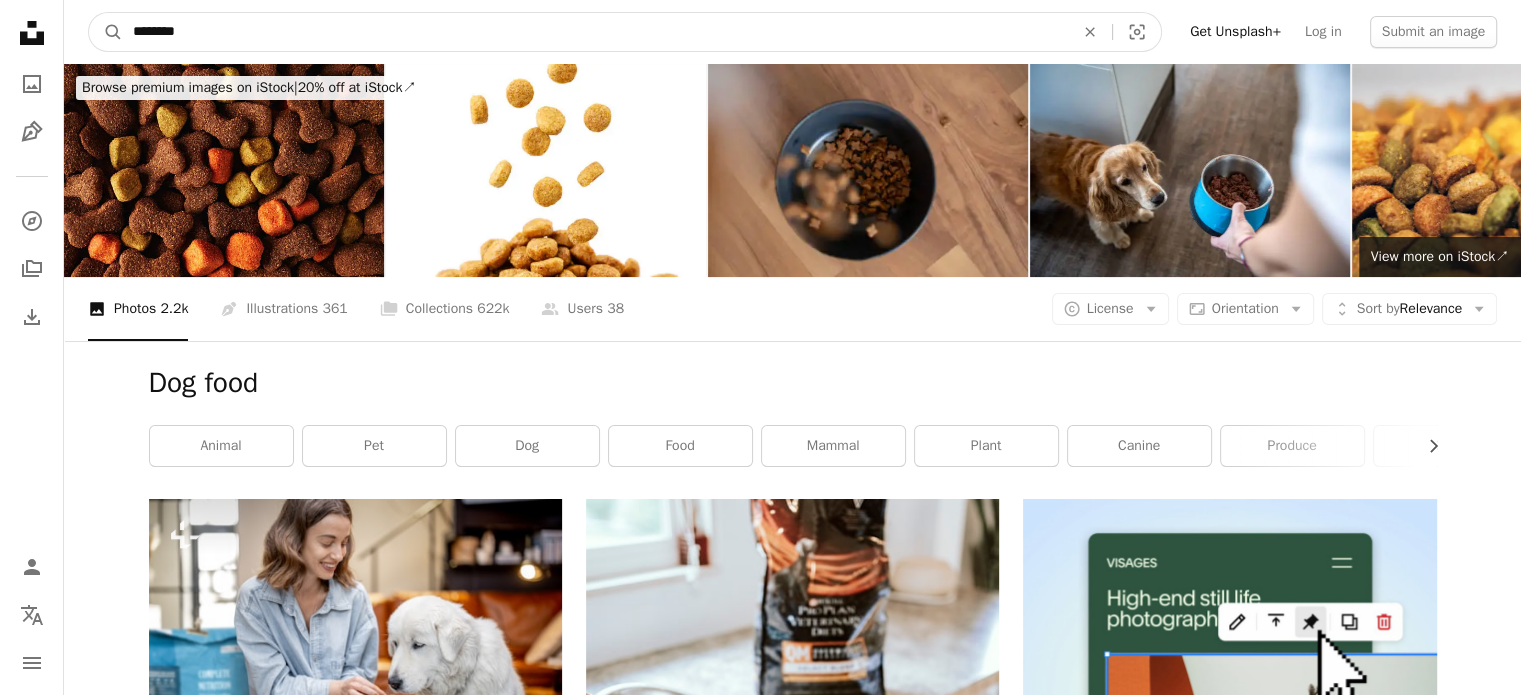 click on "********" at bounding box center [595, 32] 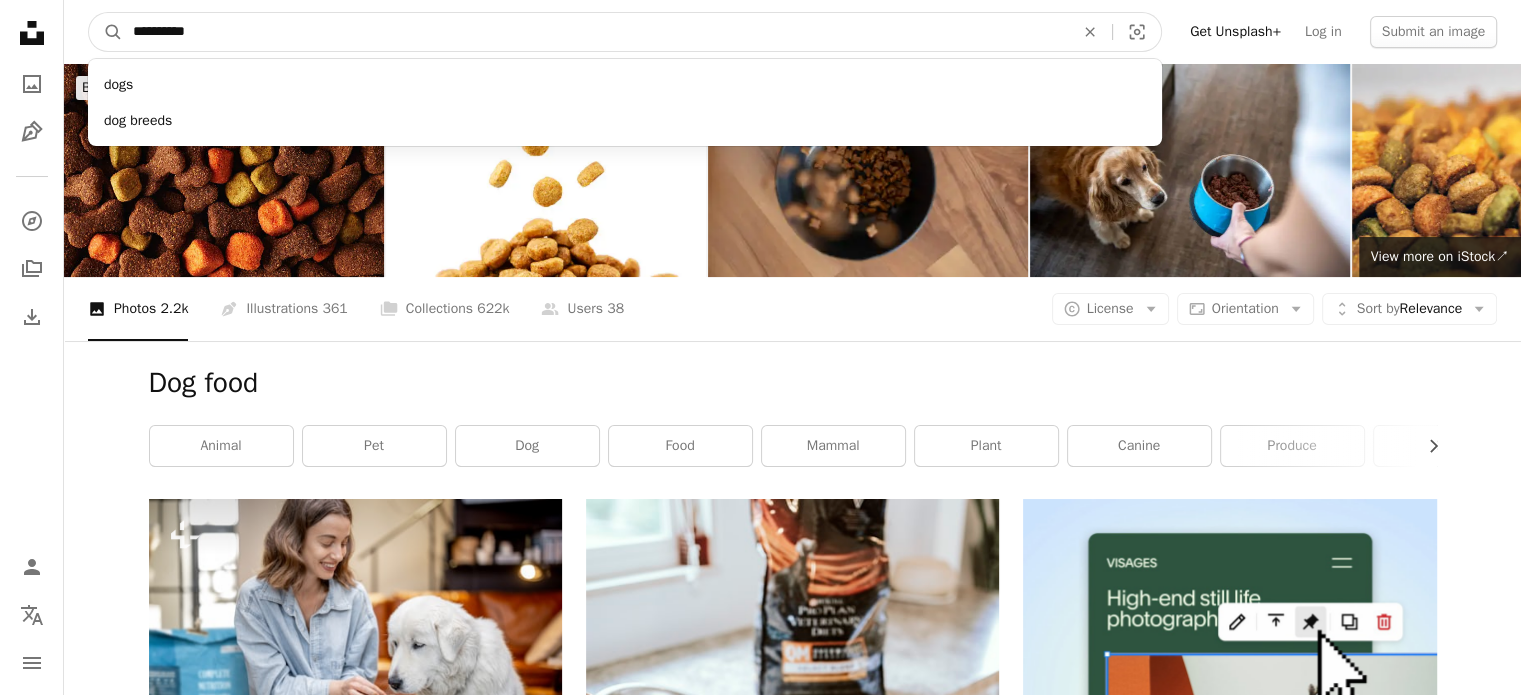 type on "**********" 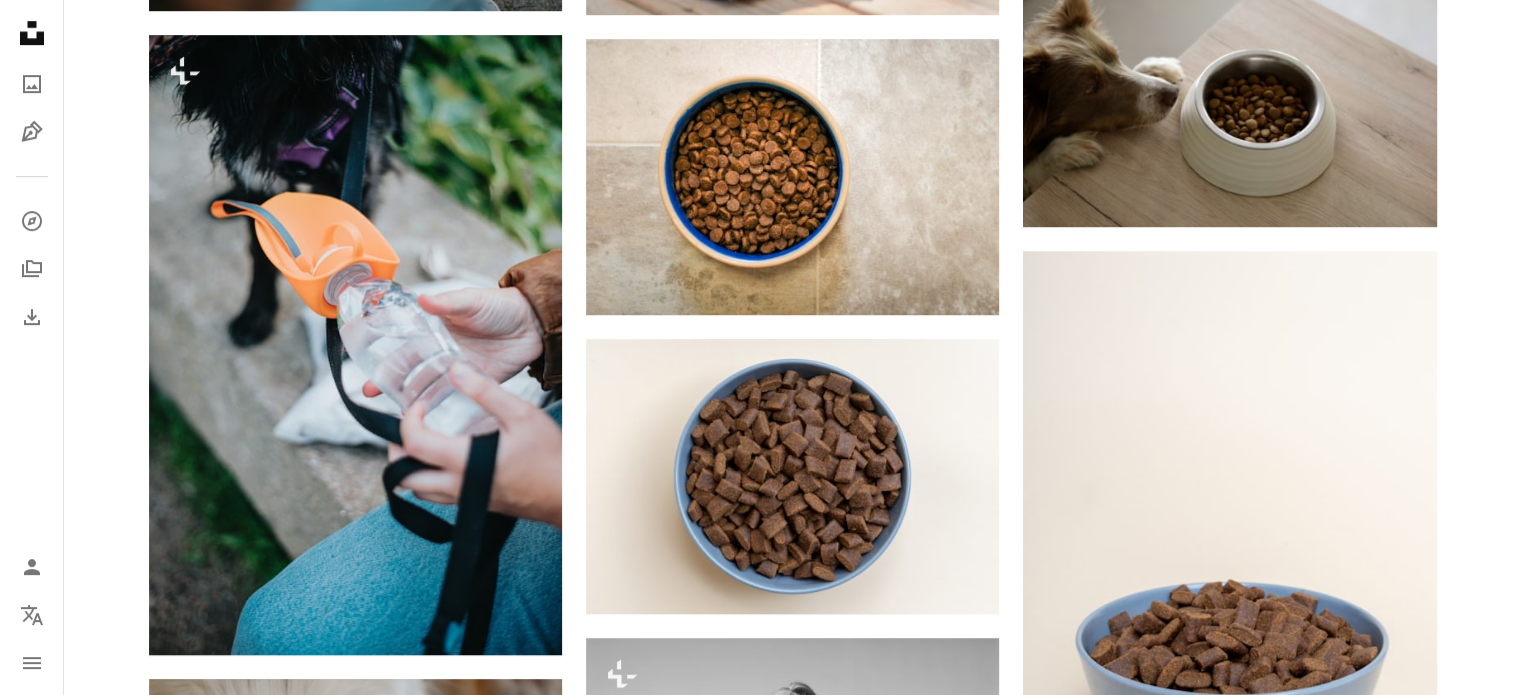 scroll, scrollTop: 1108, scrollLeft: 0, axis: vertical 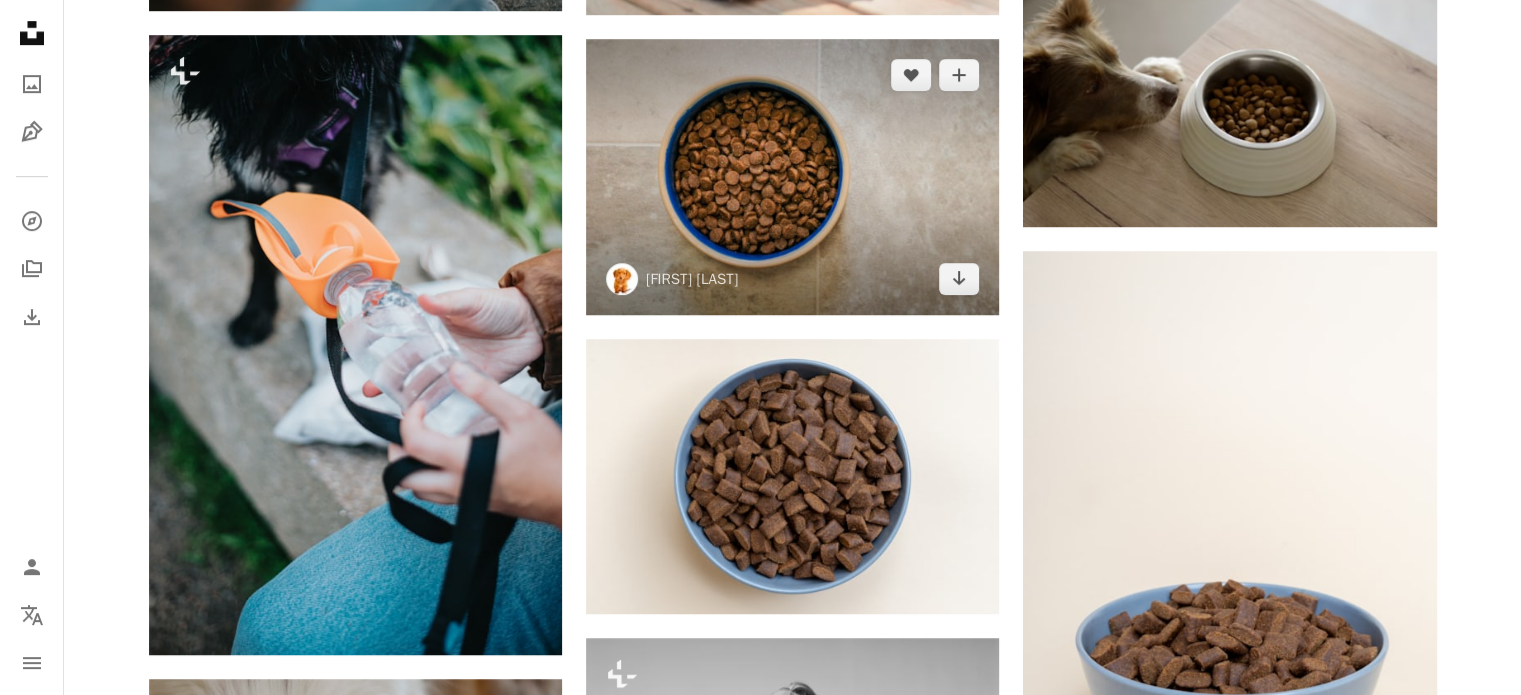 click at bounding box center [792, 176] 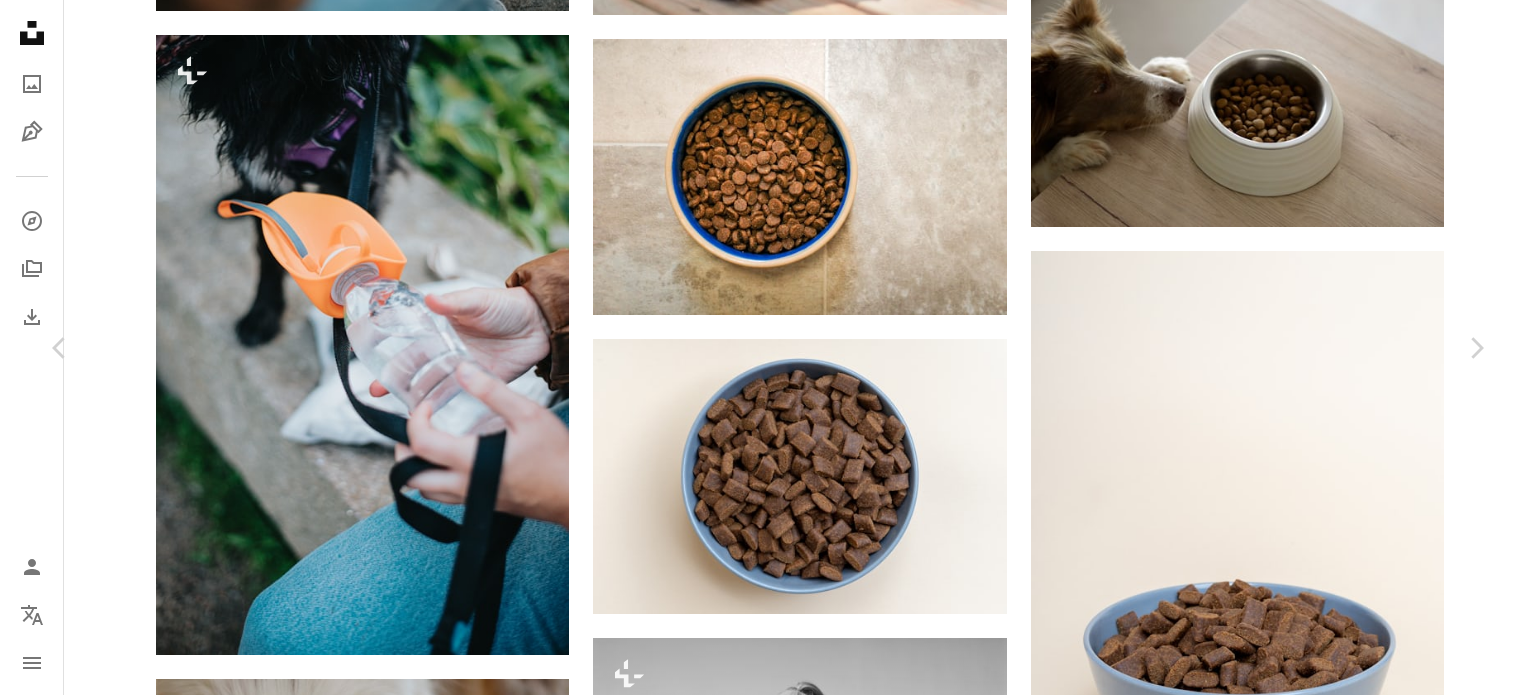 click on "Download free" at bounding box center [1287, 4340] 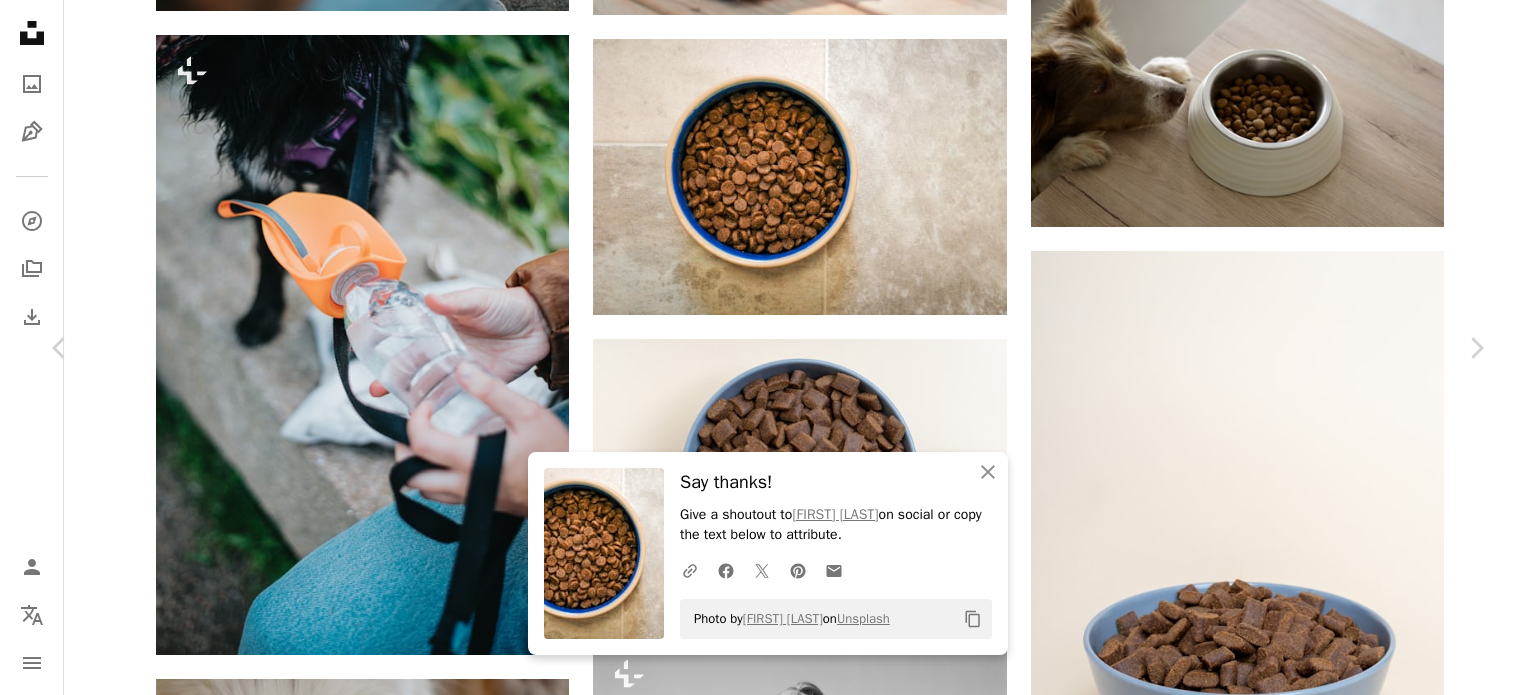 click on "An X shape Chevron left Chevron right An X shape Close Say thanks! Give a shoutout to  [FIRST] [LAST]  on social or copy the text below to attribute. A URL sharing icon (chains) Facebook icon X (formerly Twitter) icon Pinterest icon An envelope Photo by  [FIRST] [LAST]  on  Unsplash
Copy content [FIRST] [LAST] petfoodreviewsaustralia A heart A plus sign Download free Chevron down Zoom in Views 232,288 Downloads 2,455 A forward-right arrow Share Info icon Info More Actions A bowl of ACANA dog food in a blue ceramic bowl Calendar outlined Published on  [MONTH] [DAY], [YEAR] Safety Free to use under the  Unsplash License dog pet dog food pet food dog eating dog treat dog feeding dog kibble coffee brown coffee beans beverage bowl Free pictures Browse premium related images on iStock  |  Save 20% with code UNSPLASH20 View more on iStock  ↗ Related images A heart A plus sign [FIRST] [LAST] Arrow pointing down Plus sign for Unsplash+ A heart A plus sign Curated Lifestyle For  Unsplash+ A lock Download Cj" at bounding box center (768, 4640) 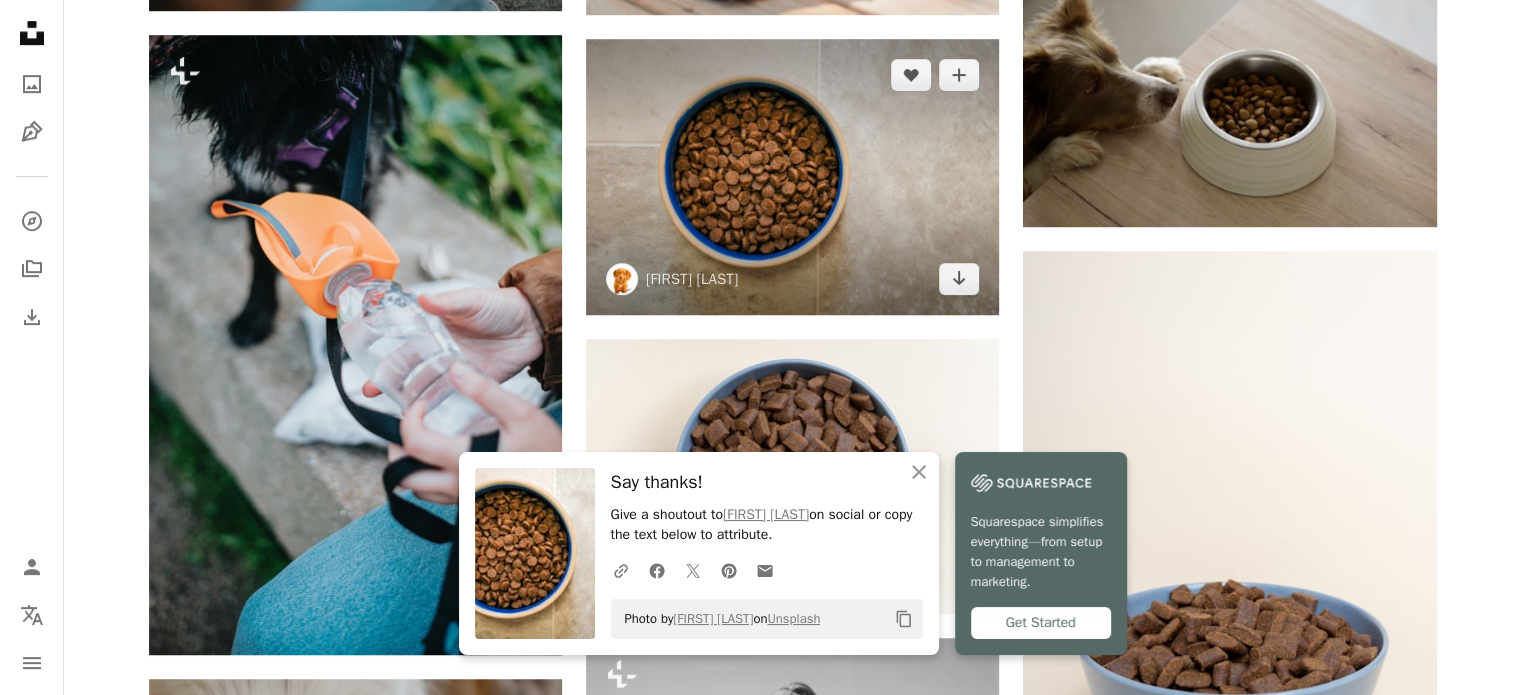 scroll, scrollTop: 0, scrollLeft: 0, axis: both 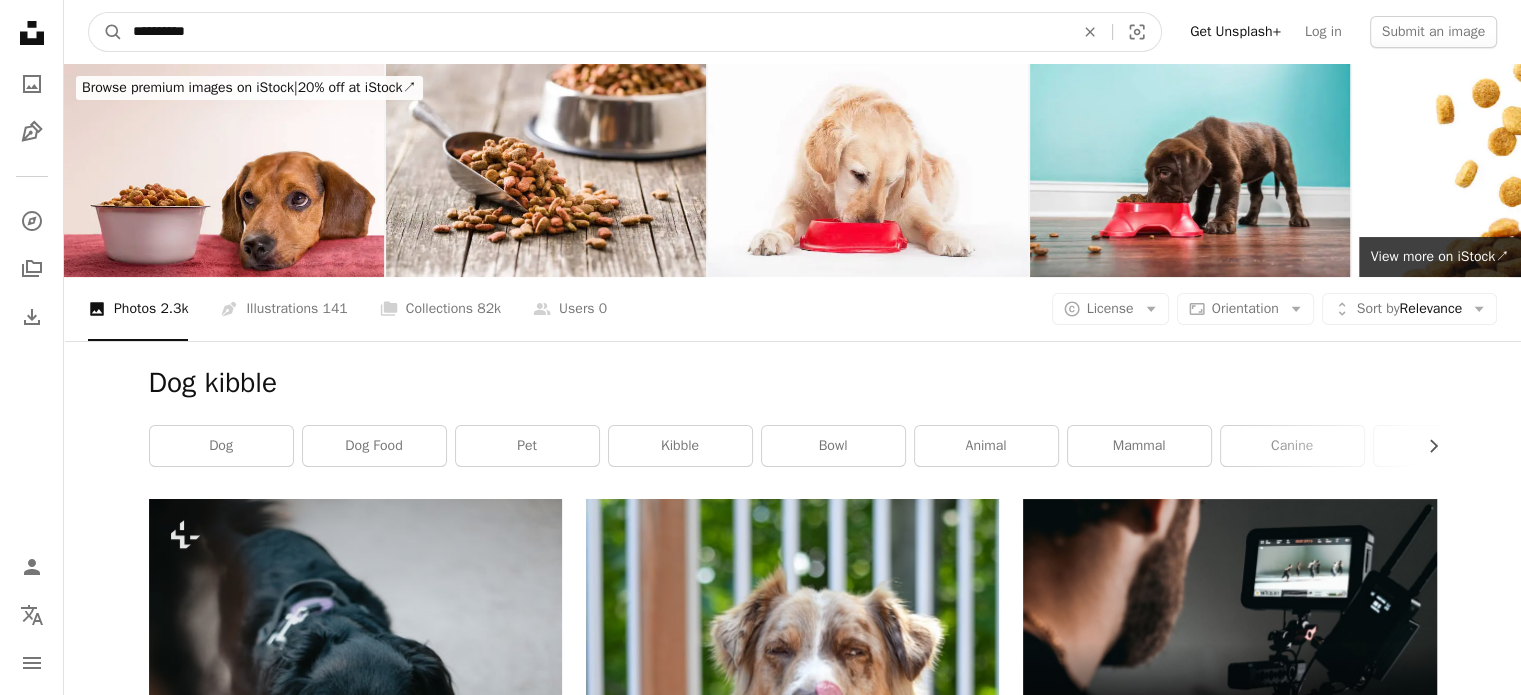 click on "**********" at bounding box center [595, 32] 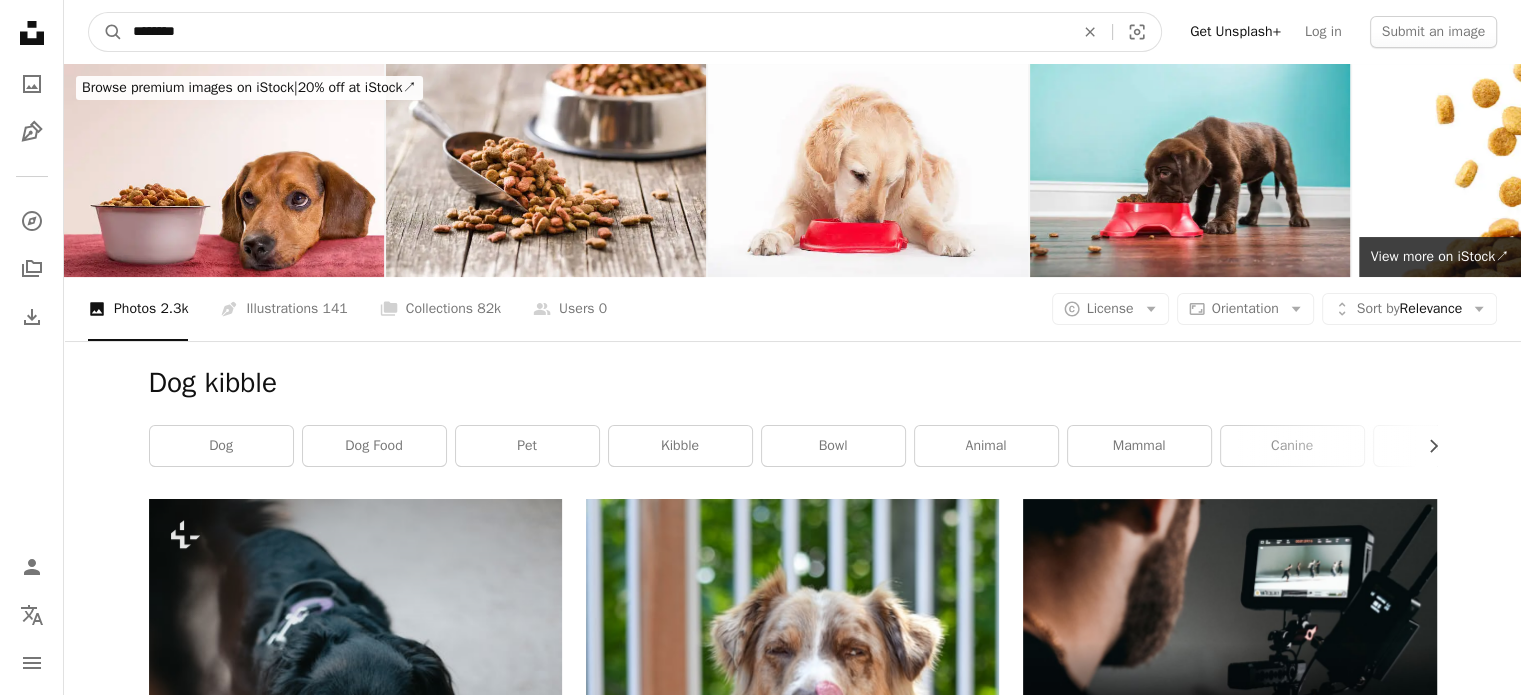 type on "*********" 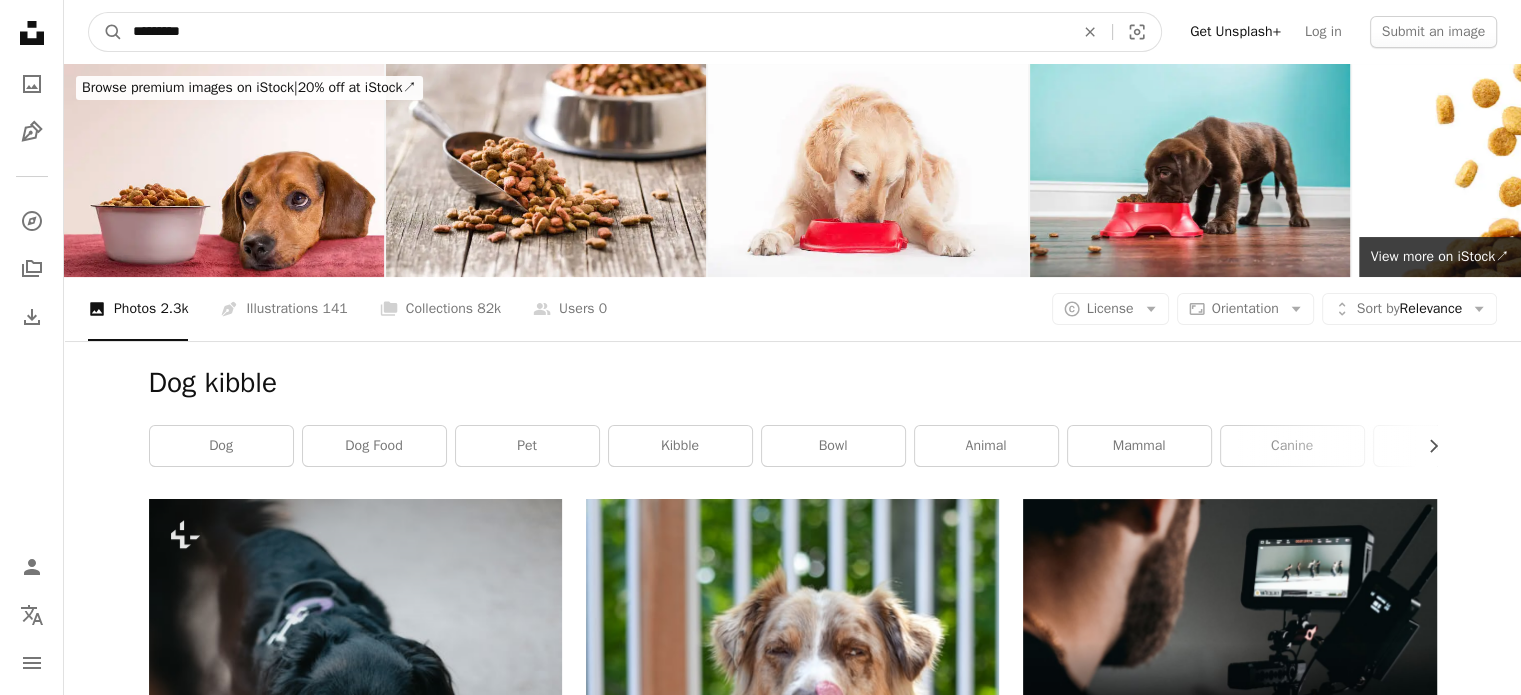click on "A magnifying glass" at bounding box center [106, 32] 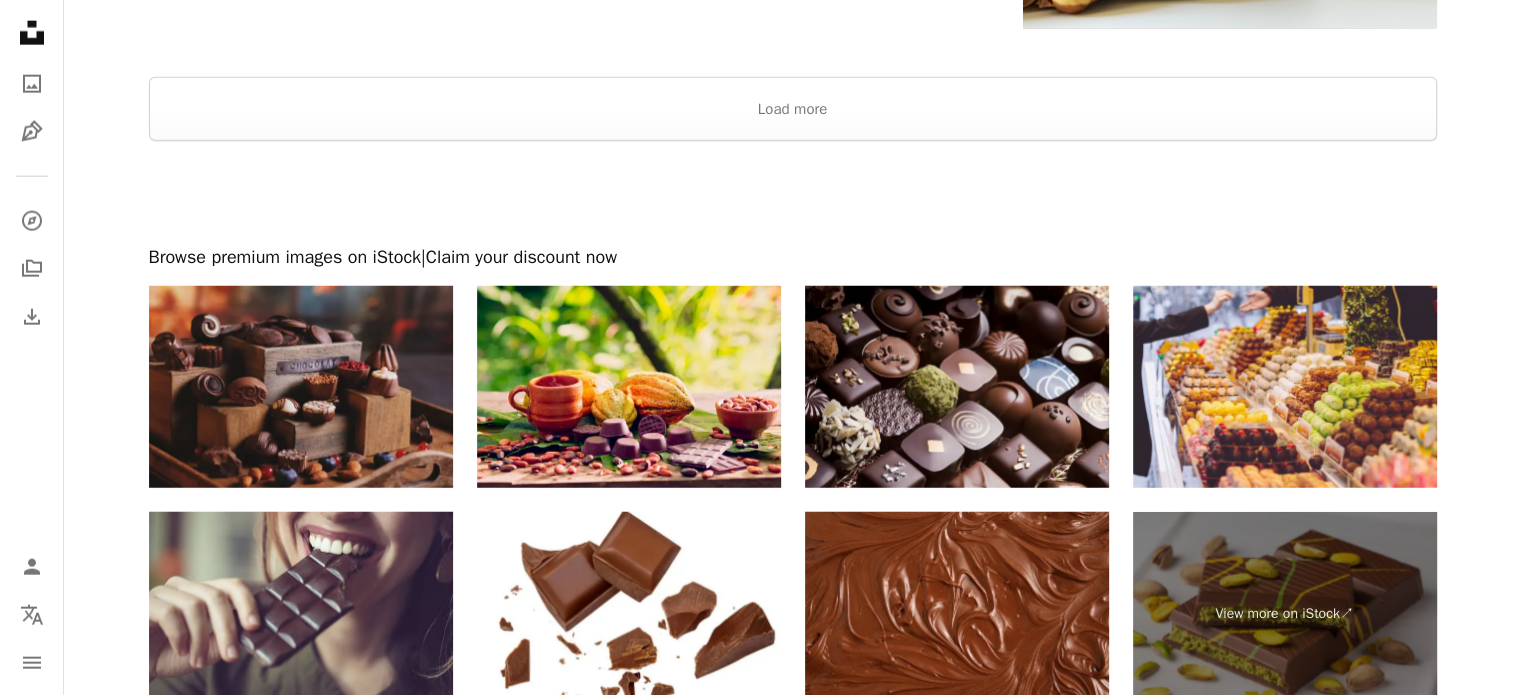 scroll, scrollTop: 5030, scrollLeft: 0, axis: vertical 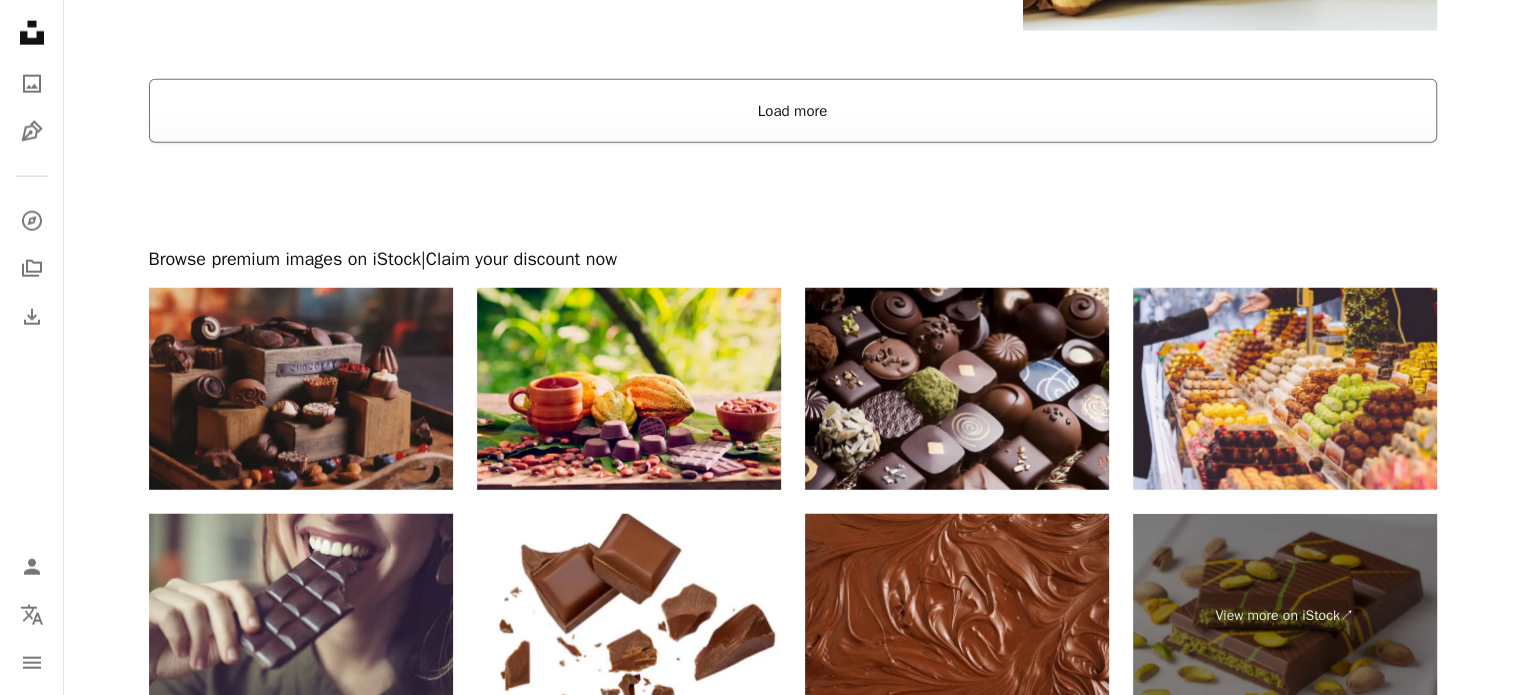 click on "Load more" at bounding box center [793, 111] 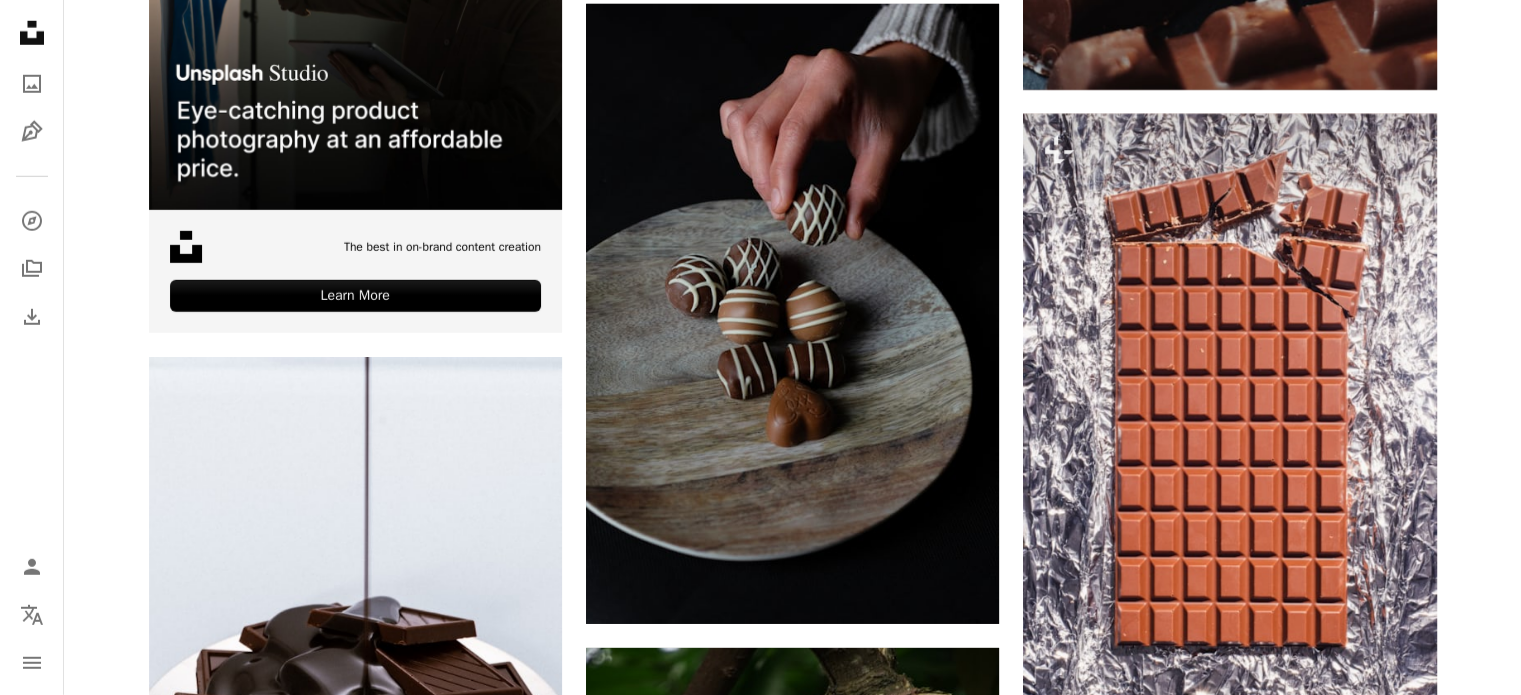 scroll, scrollTop: 5915, scrollLeft: 0, axis: vertical 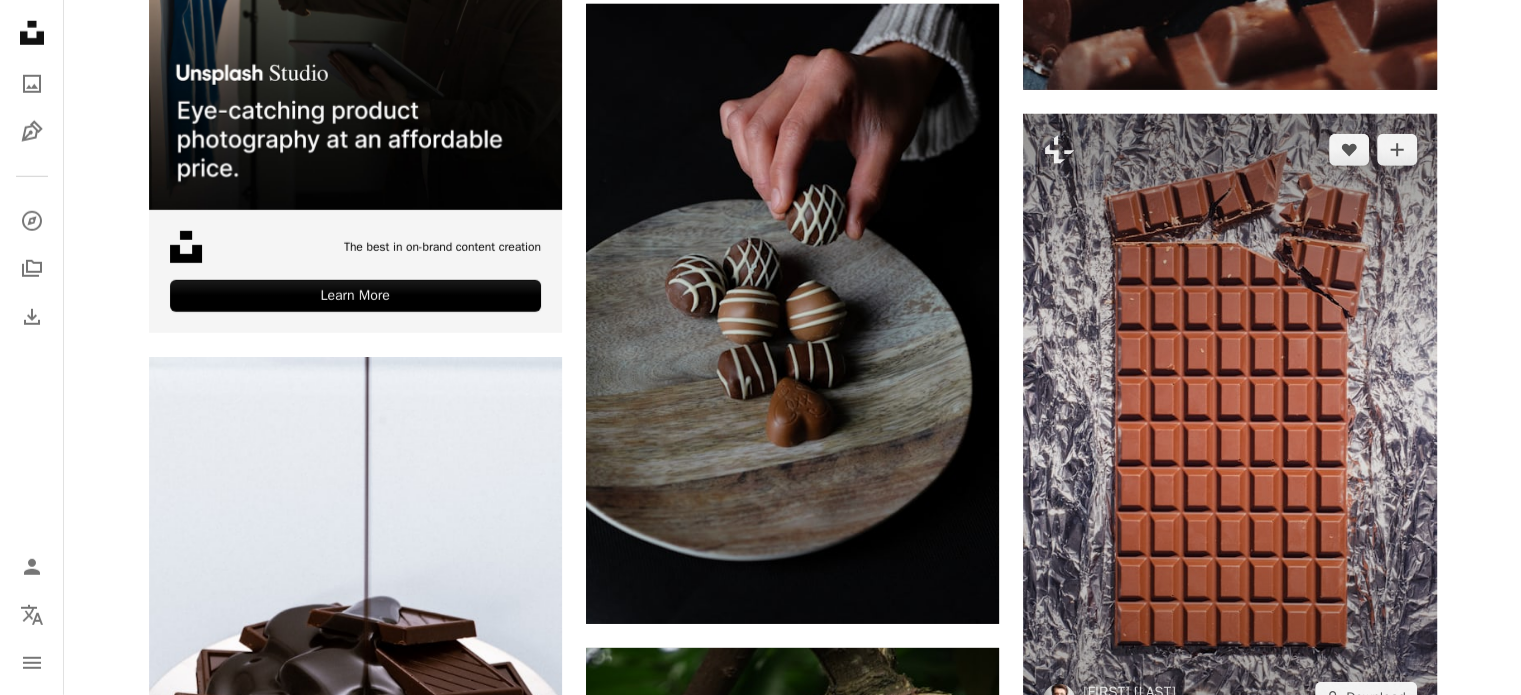 click at bounding box center [1229, 424] 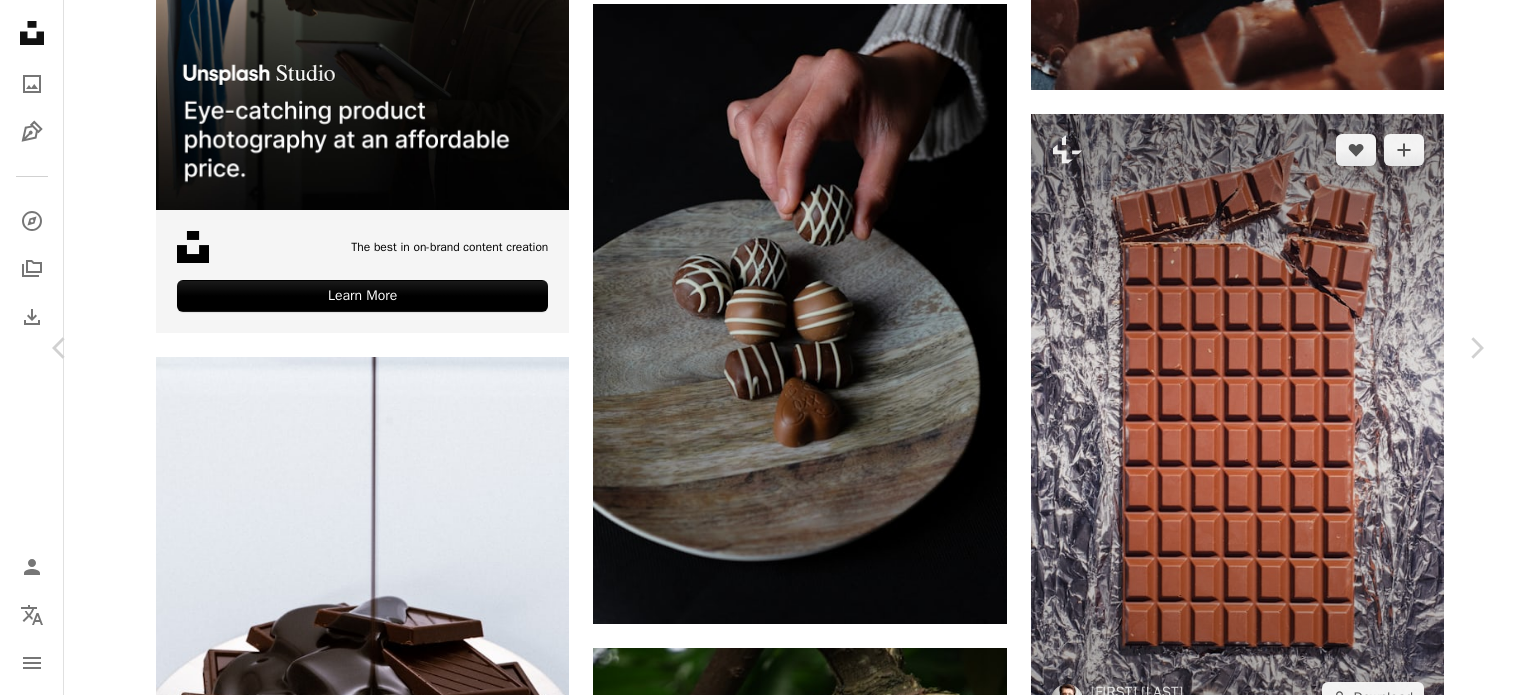 click on "An X shape Chevron left Chevron right [FIRST] [LAST] For  Unsplash+ A heart A plus sign A lock Download Zoom in A forward-right arrow Share More Actions Calendar outlined Published on  [MONTH] [DAY], [YEAR] Safety Licensed under the  Unsplash+ License food chocolate chocolate bar milk chocolate From this series Plus sign for Unsplash+ Related images Plus sign for Unsplash+ A heart A plus sign [FIRST] [LAST] For  Unsplash+ A lock Download Plus sign for Unsplash+ A heart A plus sign [FIRST] [LAST] For  Unsplash+ A lock Download Plus sign for Unsplash+ A heart A plus sign [FIRST] [LAST] For  Unsplash+ A lock Download Plus sign for Unsplash+ A heart A plus sign [FIRST] [LAST] For  Unsplash+ A lock Download Plus sign for Unsplash+ A heart A plus sign [FIRST] [LAST] For  Unsplash+ A lock Download Plus sign for Unsplash+ A heart A plus sign [FIRST] [LAST] For  Unsplash+ A lock Download Plus sign for Unsplash+ A heart A plus sign For  Unsplash+" at bounding box center [768, 13780] 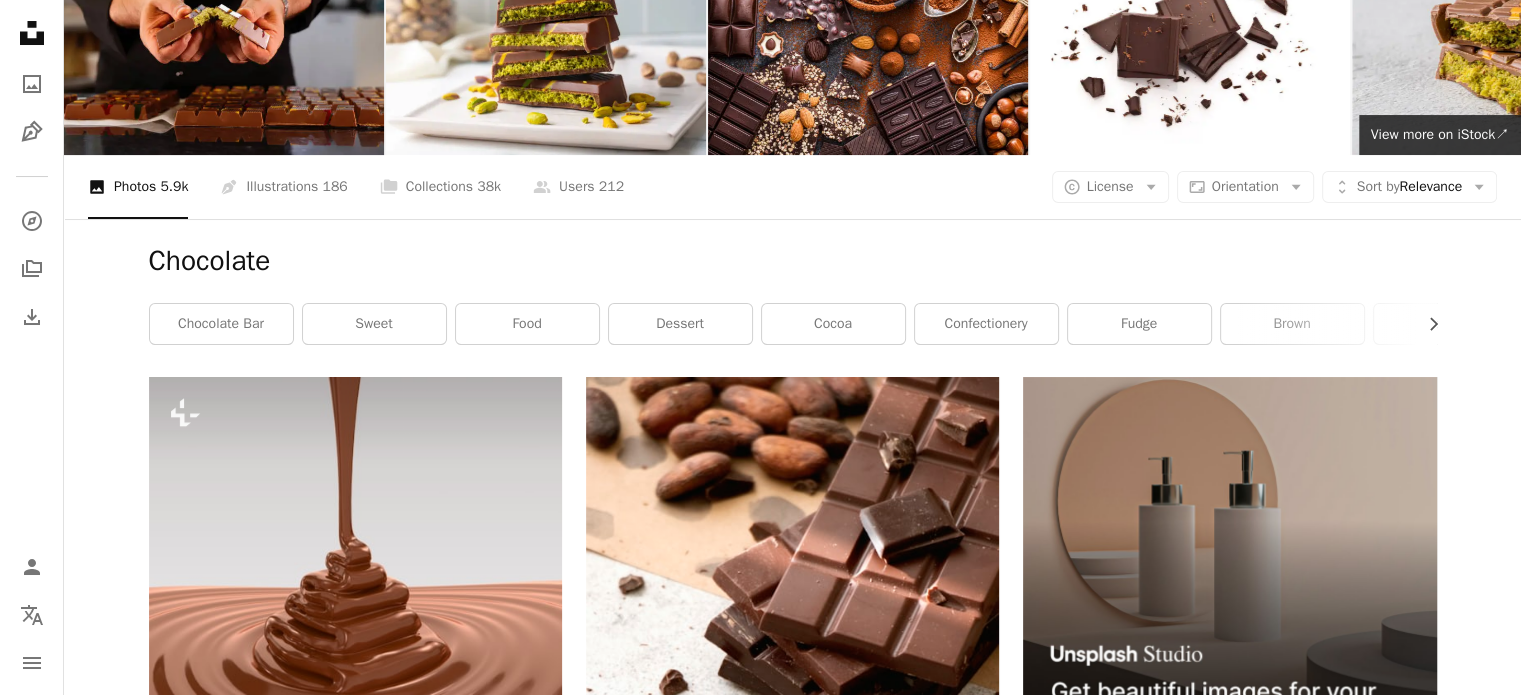scroll, scrollTop: 131, scrollLeft: 0, axis: vertical 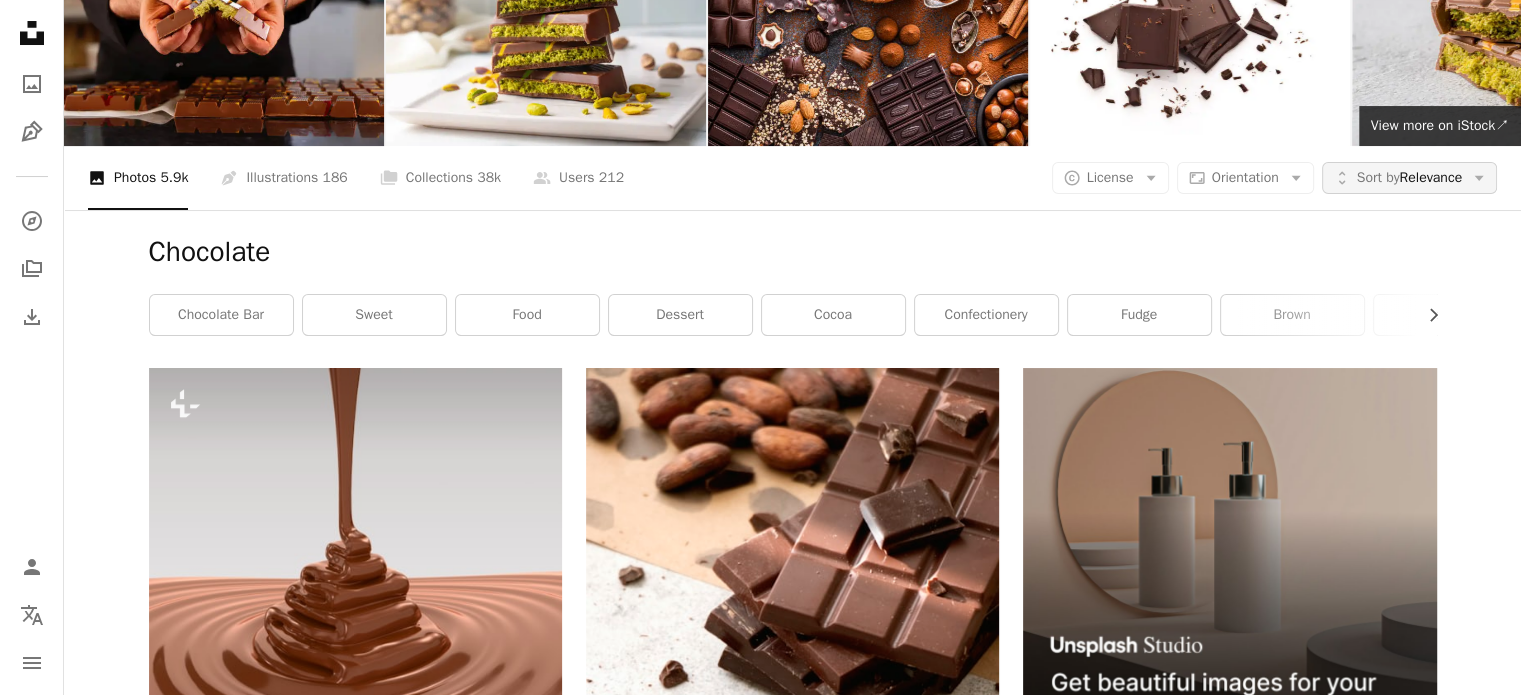 click on "Sort by" at bounding box center (1378, 177) 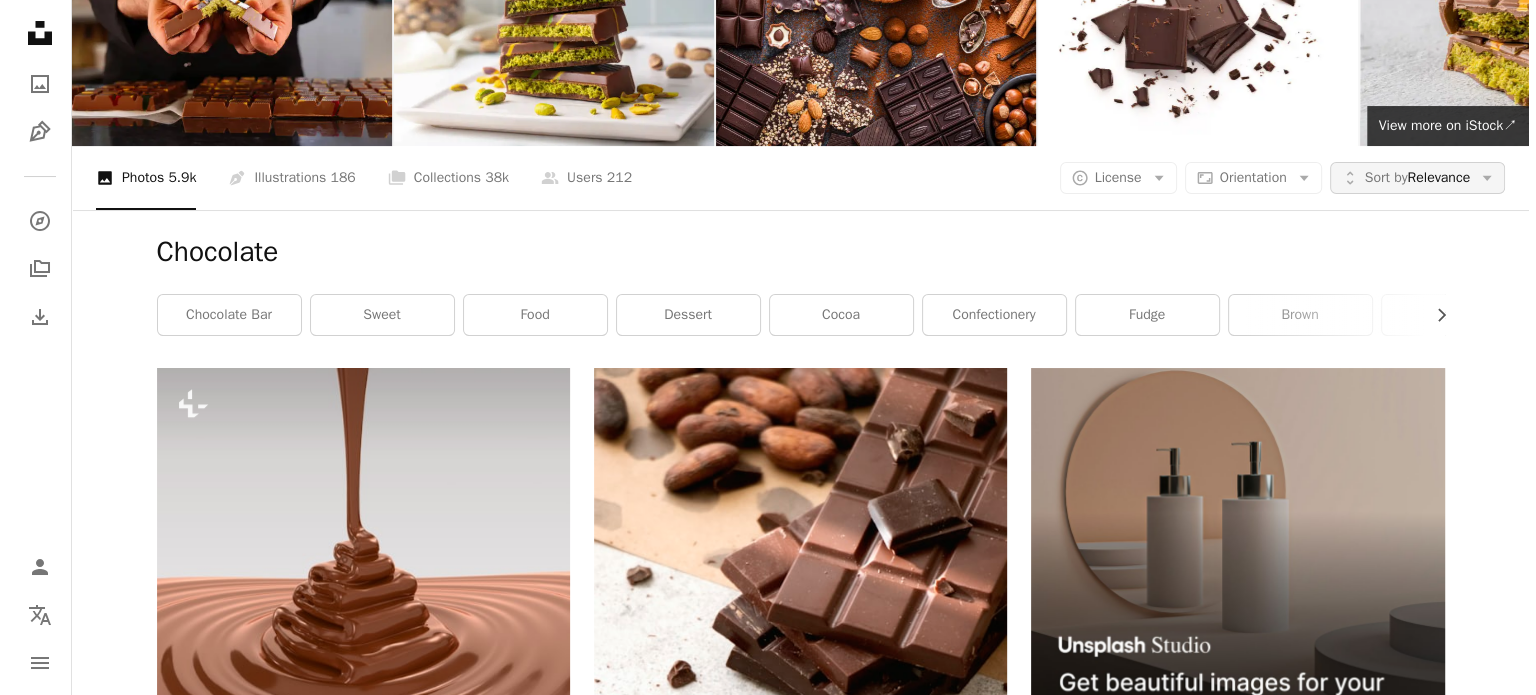 scroll, scrollTop: 0, scrollLeft: 0, axis: both 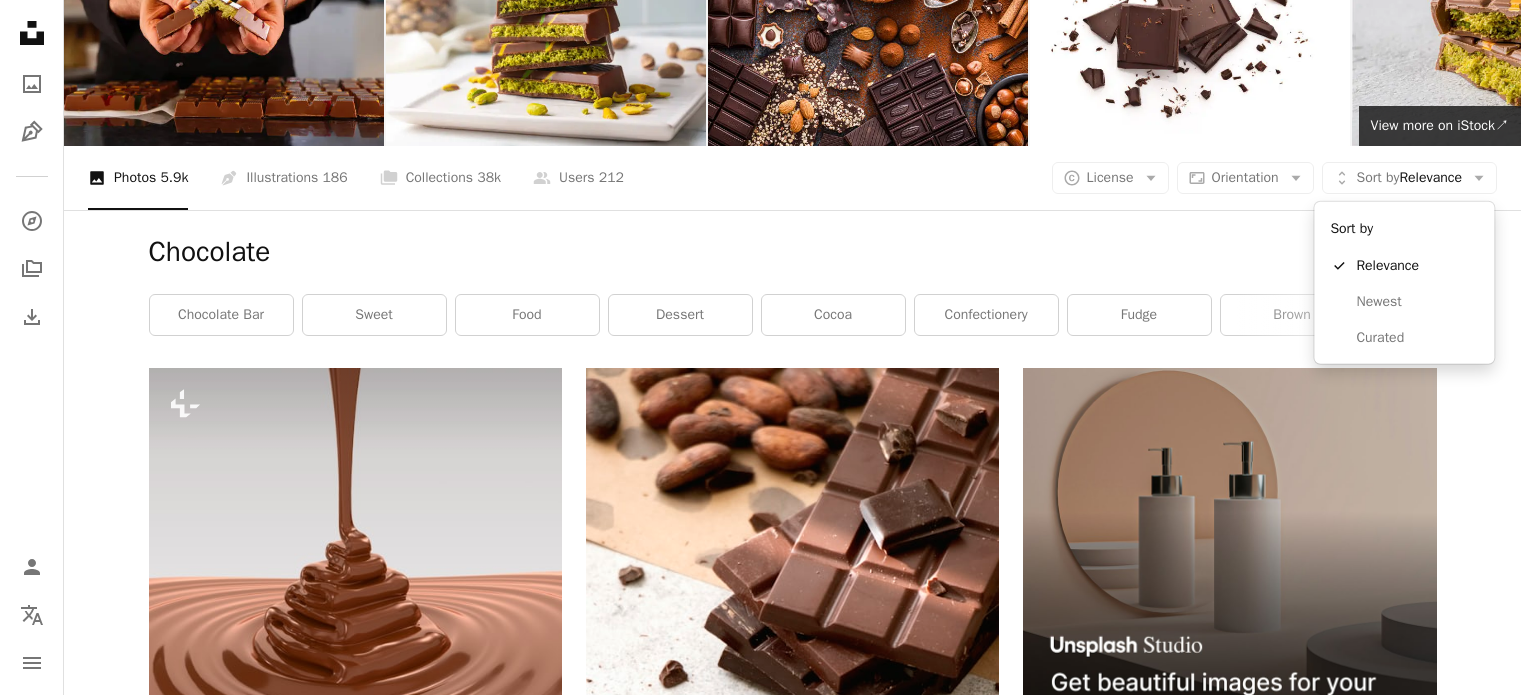 click on "A X shape Unsplash uses cookies and similar technologies to secure our site, provide useful features to free and paying users, and to ensure optimal performance. By clicking "Accept all cookies" or closing this prompt, you consent to the use of all cookies. By clicking "Accept essential only", you consent only to the use of cookies that are strictly necessary for the site to function. See our  Cookie Policy  for more info. Manage cookies Accept essential only Accept all cookies Unsplash logo Unsplash Home A photo Pen Tool A compass A stack of folders Download Person Localization icon navigation menu A magnifying glass ********* An X shape Visual search Get Unsplash+ Log in Submit an image Browse premium images on iStock  |  20% off at iStock  ↗ Browse premium images on iStock 20% off at iStock  ↗ View more  ↗ View more on iStock  ↗ A photo Photos   5.9k Pen Tool Illustrations   186 A stack of folders Collections   38k A group of people Users   212 A copyright icon © License Arrow down Orientation" at bounding box center (760, 347) 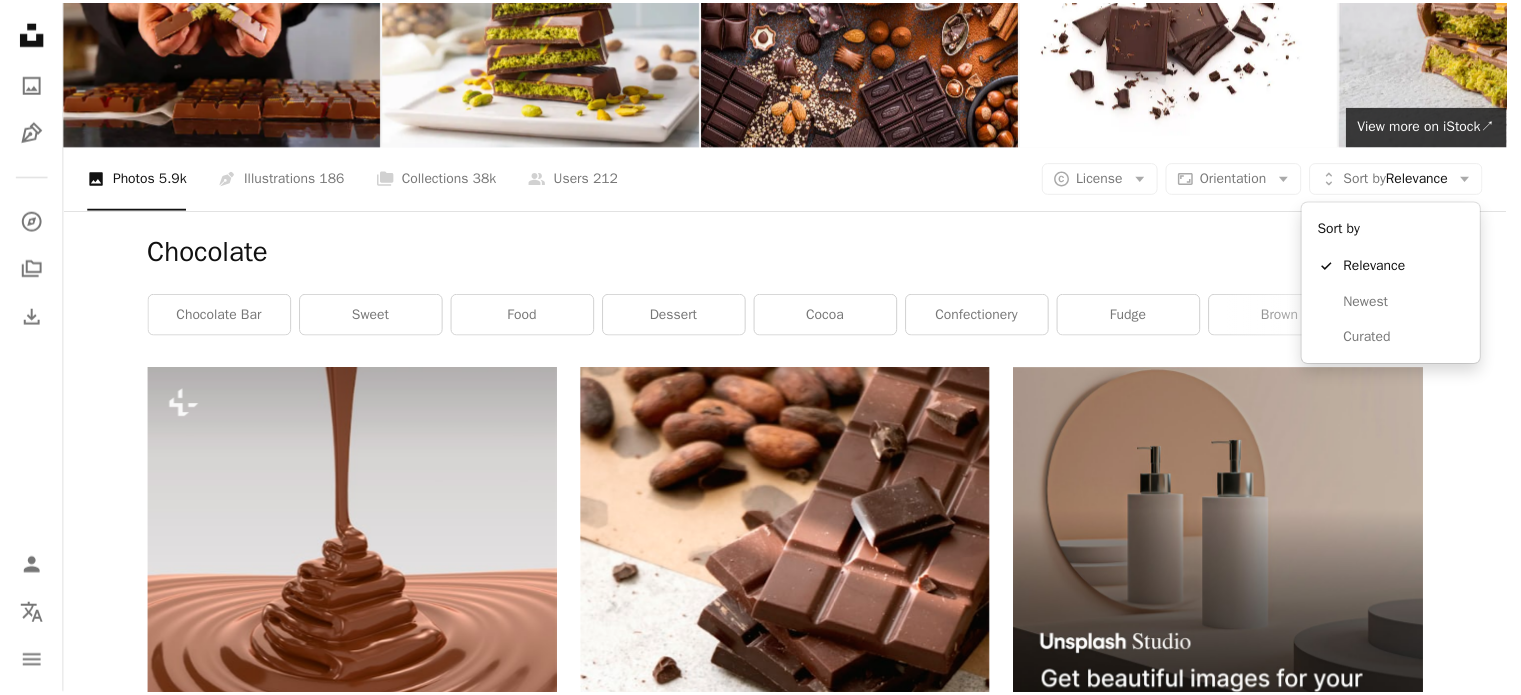 scroll, scrollTop: 131, scrollLeft: 0, axis: vertical 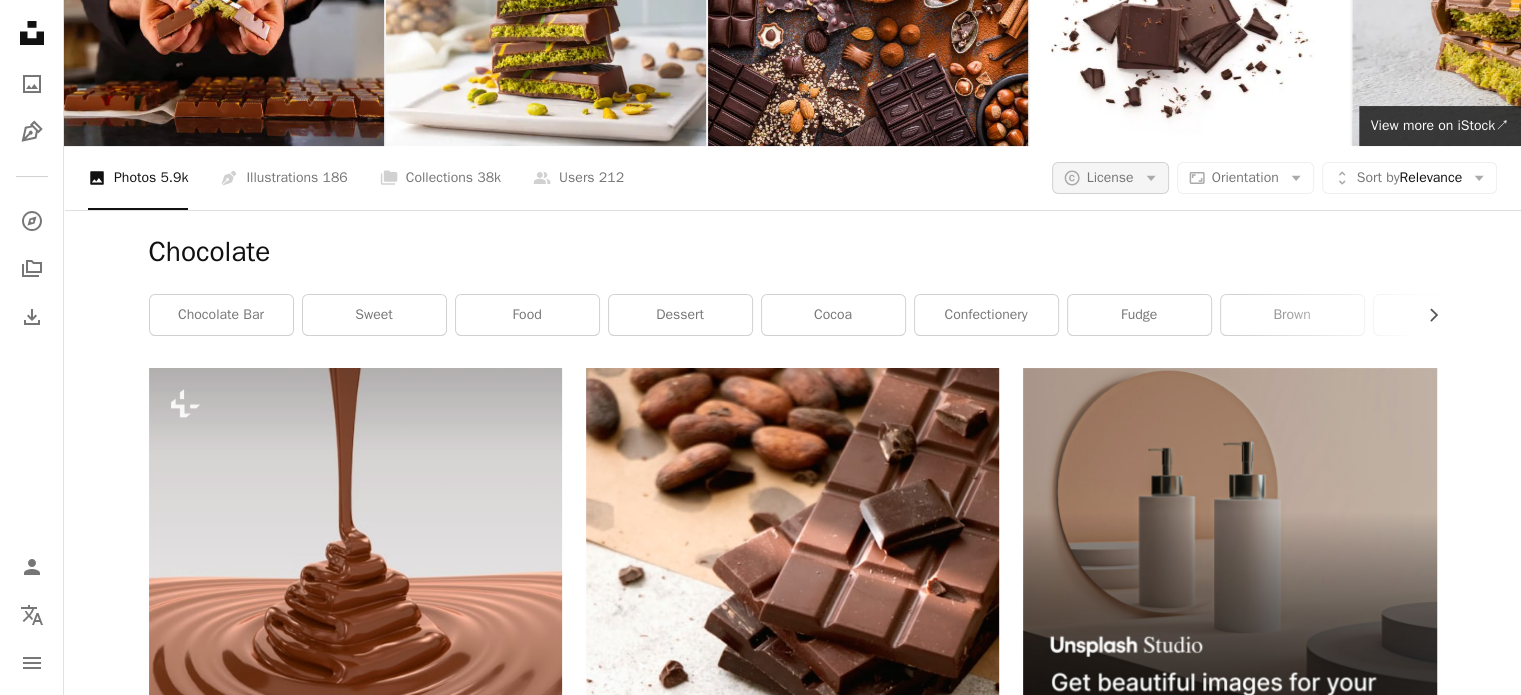 click on "Arrow down" 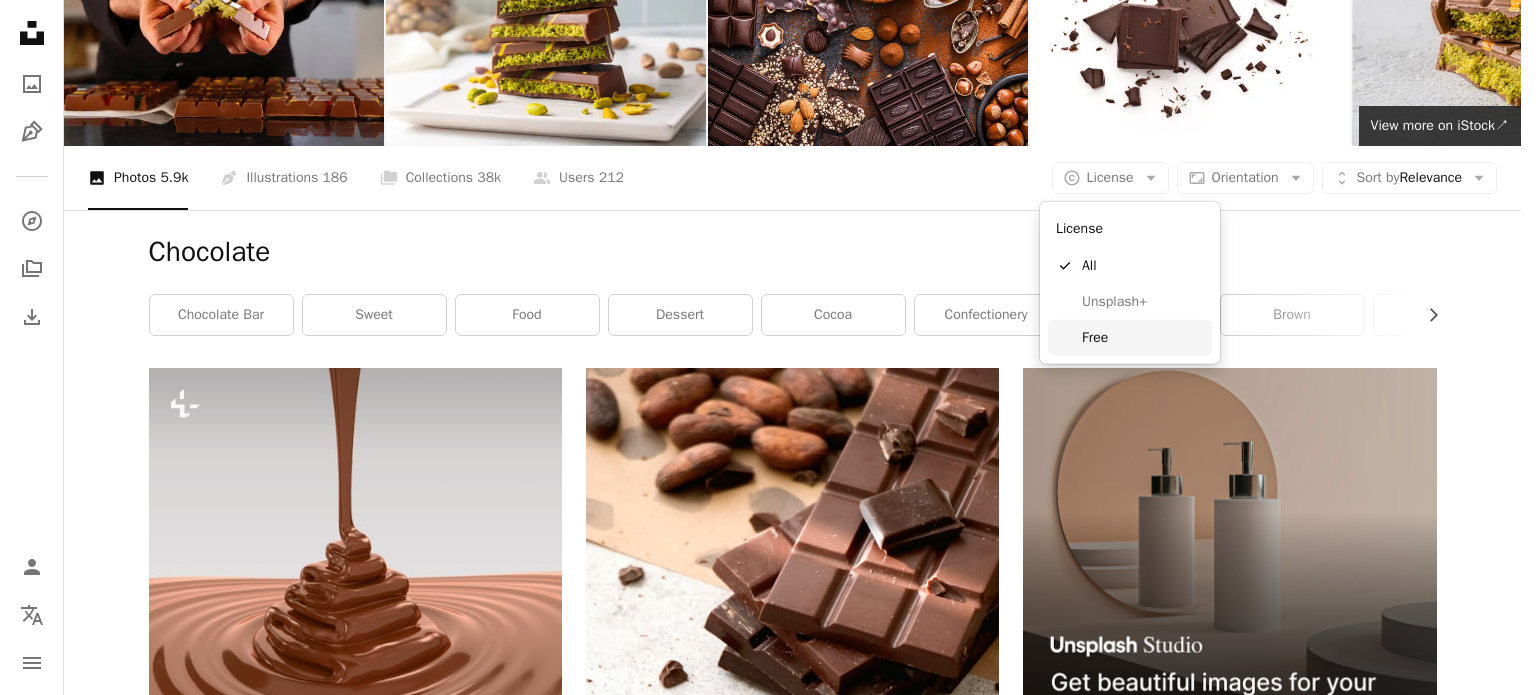 click on "Free" at bounding box center (1143, 338) 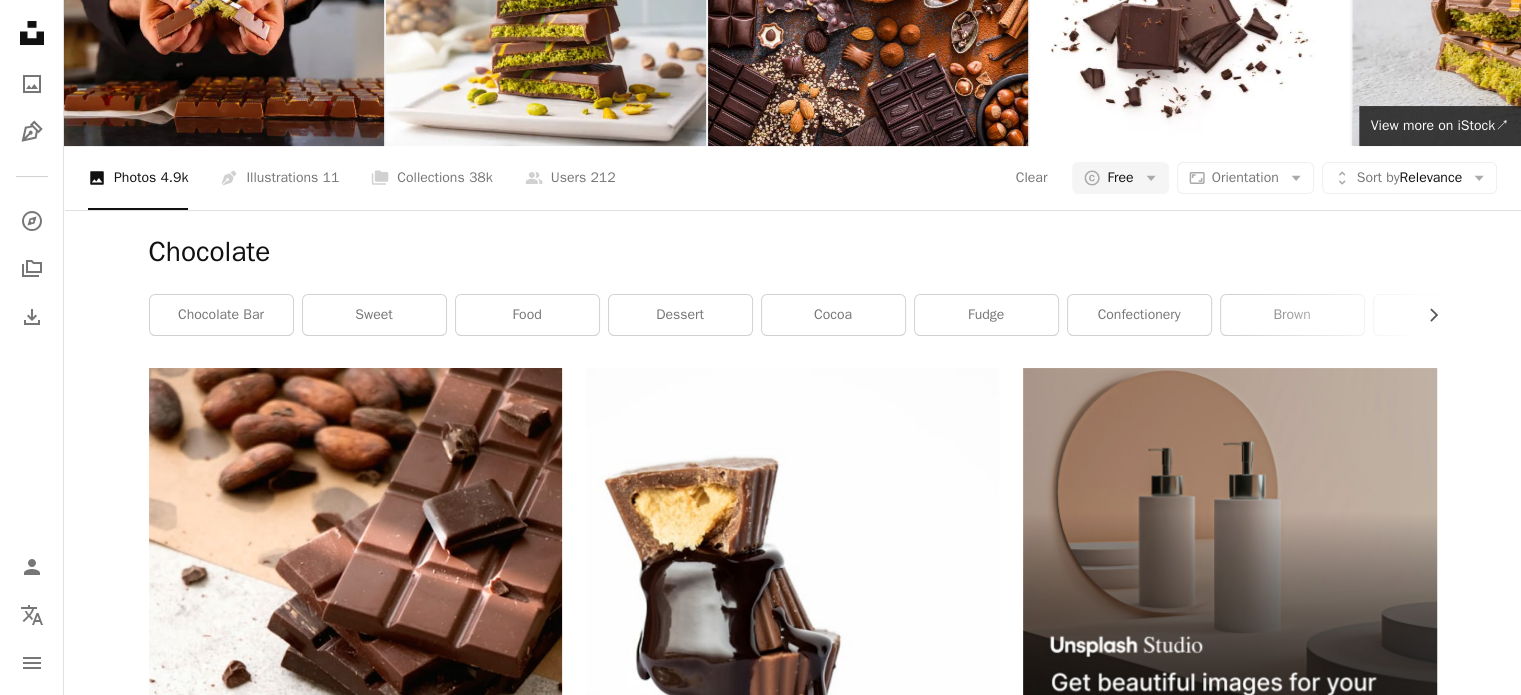 scroll, scrollTop: 12242, scrollLeft: 0, axis: vertical 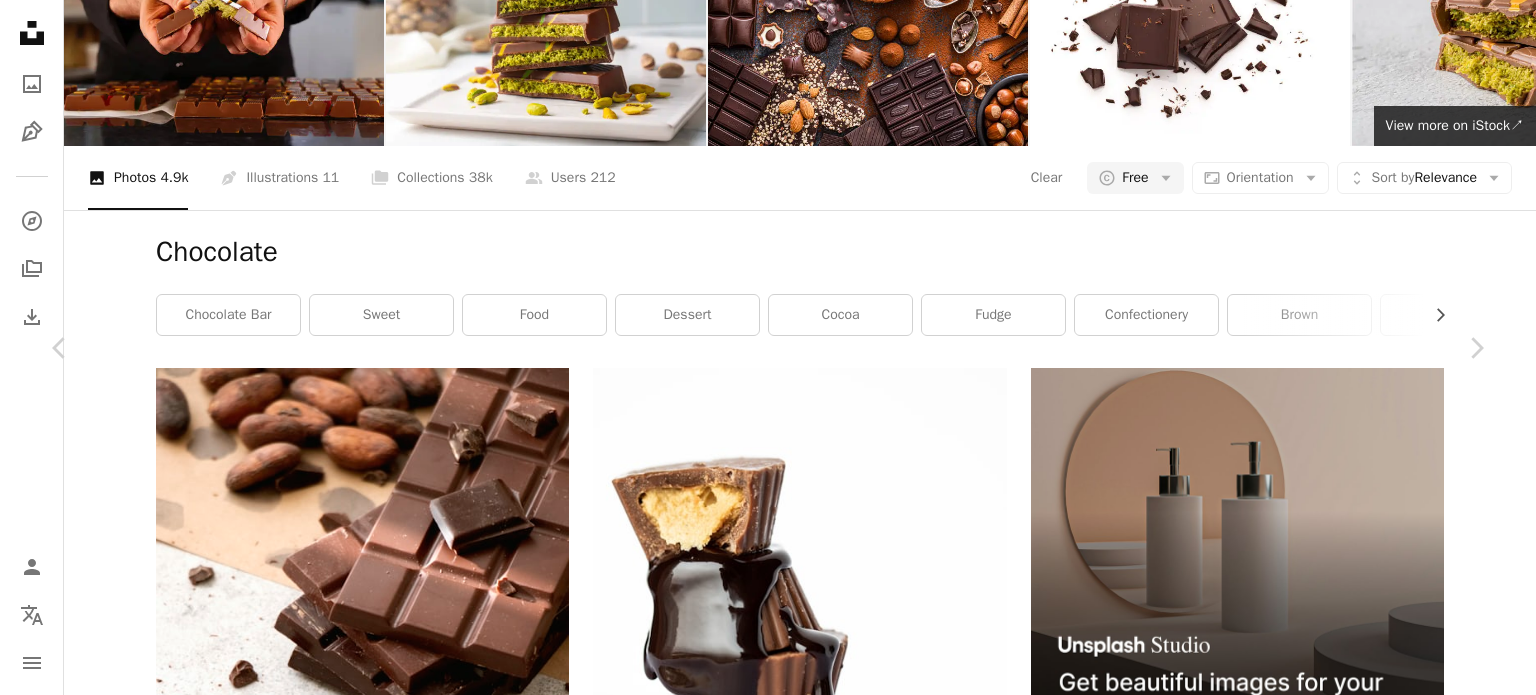 click on "Download free" at bounding box center (1287, 16123) 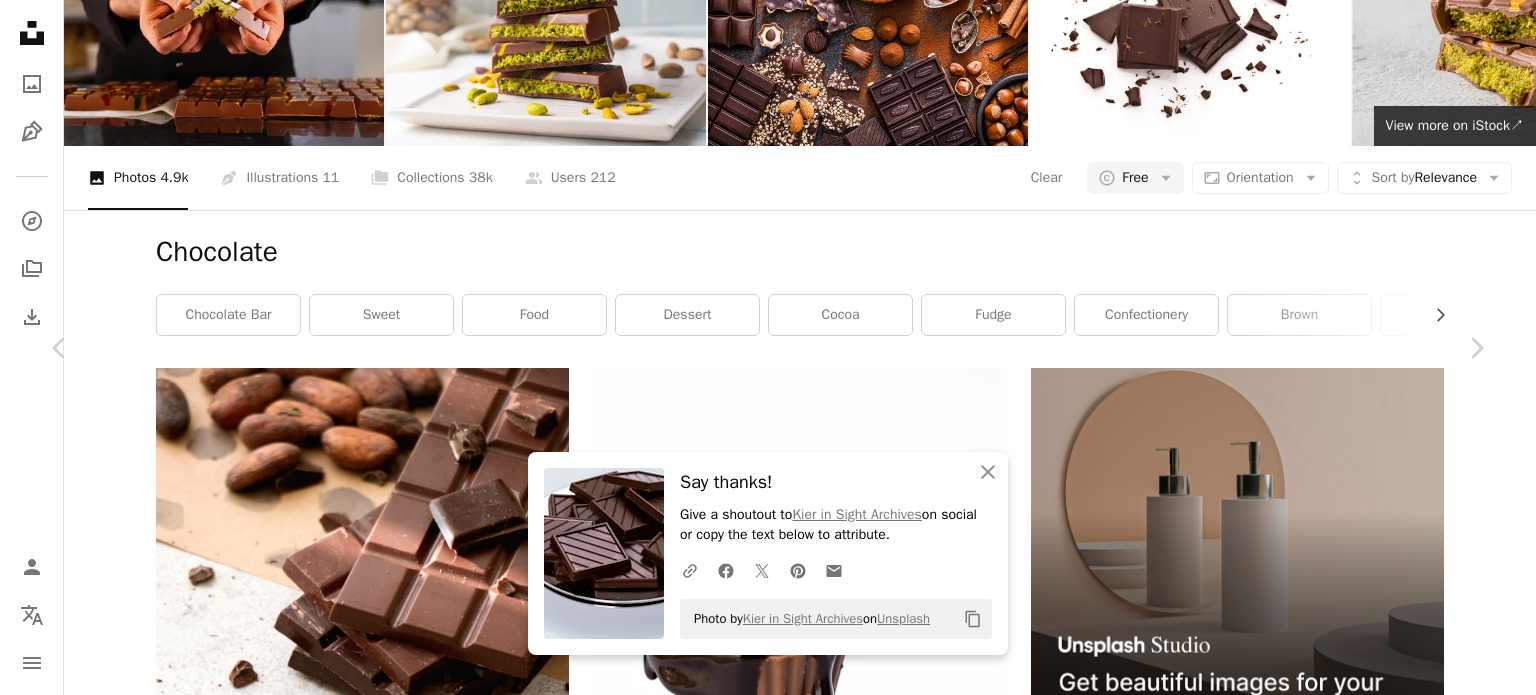 click on "An X shape Chevron left Chevron right An X shape Close Say thanks! Give a shoutout to  [FIRST] [LAST]  on social or copy the text below to attribute. A URL sharing icon (chains) Facebook icon X (formerly Twitter) icon Pinterest icon An envelope Photo by  [FIRST] [LAST]  on  Unsplash
Copy content [FIRST] [LAST] Available for hire A checkmark inside of a circle A heart A plus sign Download free Chevron down Zoom in Views 555,239 Downloads 5,019 A forward-right arrow Share Info icon Info More Actions Study of chocolates on a silver dish. This is what they look like before retouching! Calendar outlined Published on  [MONTH] [DAY], [YEAR] Safety Free to use under the  Unsplash License chocolate chocolate bar fancy gourmet indulgence chocolate syrup decadent decadence food plant dessert sweets staircase cocoa confectionery fudge Backgrounds Browse premium related images on iStock  |  Save 20% with code UNSPLASH20 View more on iStock  ↗ Related images A heart A plus sign Available for hire" at bounding box center (768, 16423) 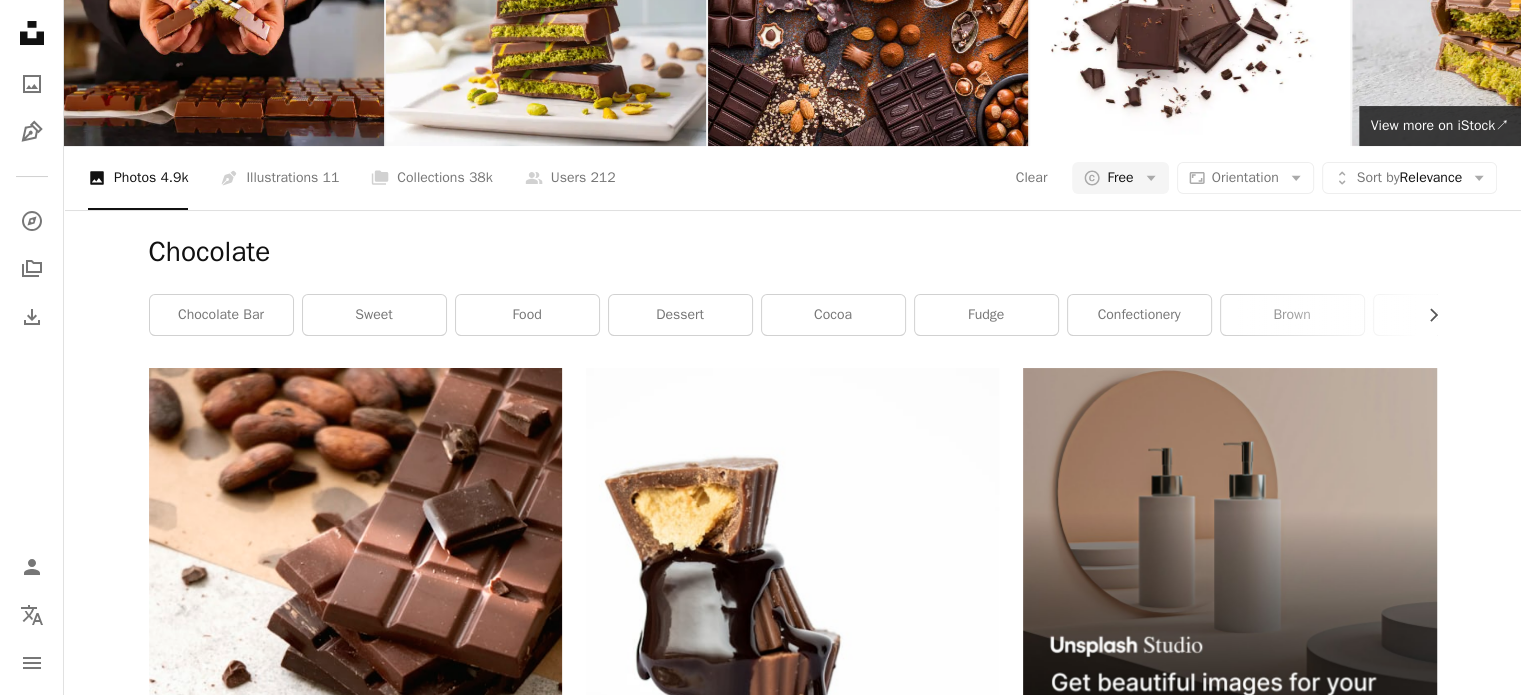 scroll, scrollTop: 0, scrollLeft: 0, axis: both 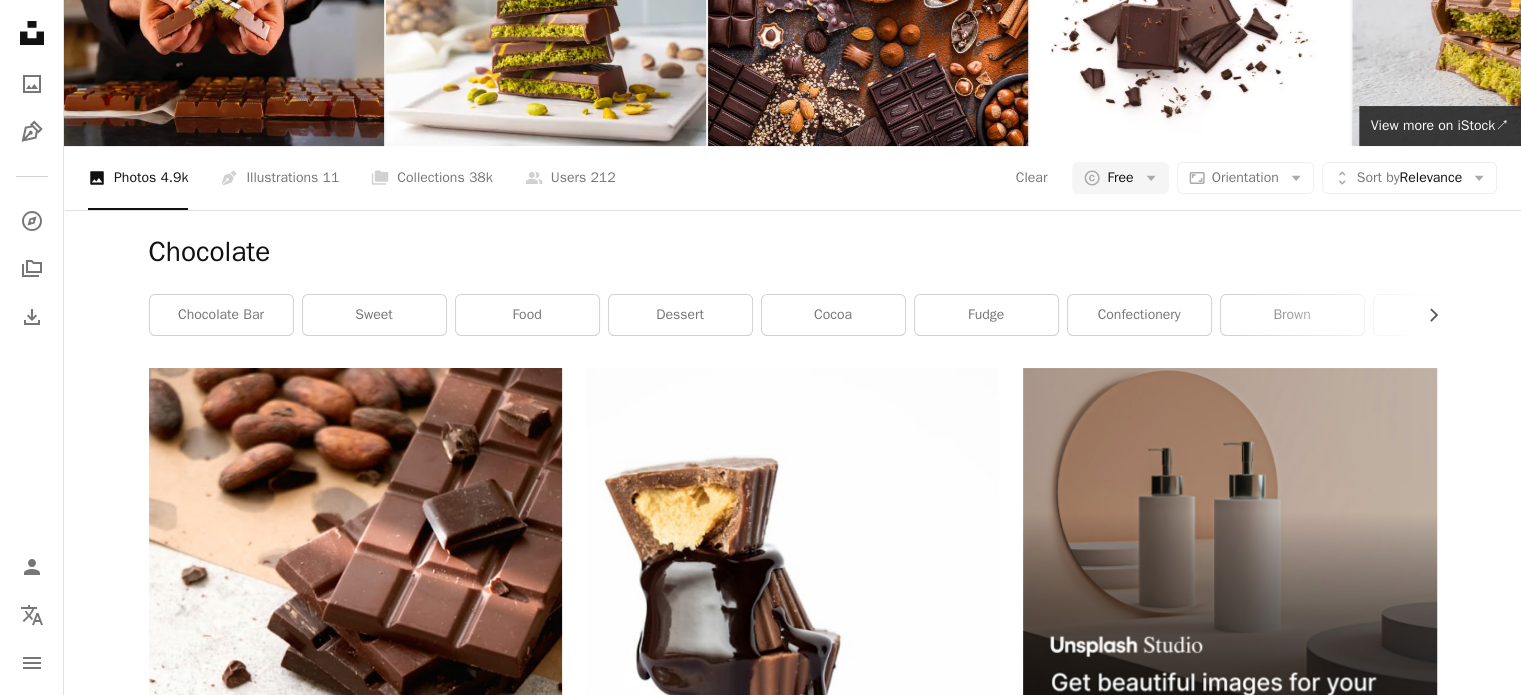click on "*********" at bounding box center (595, -99) 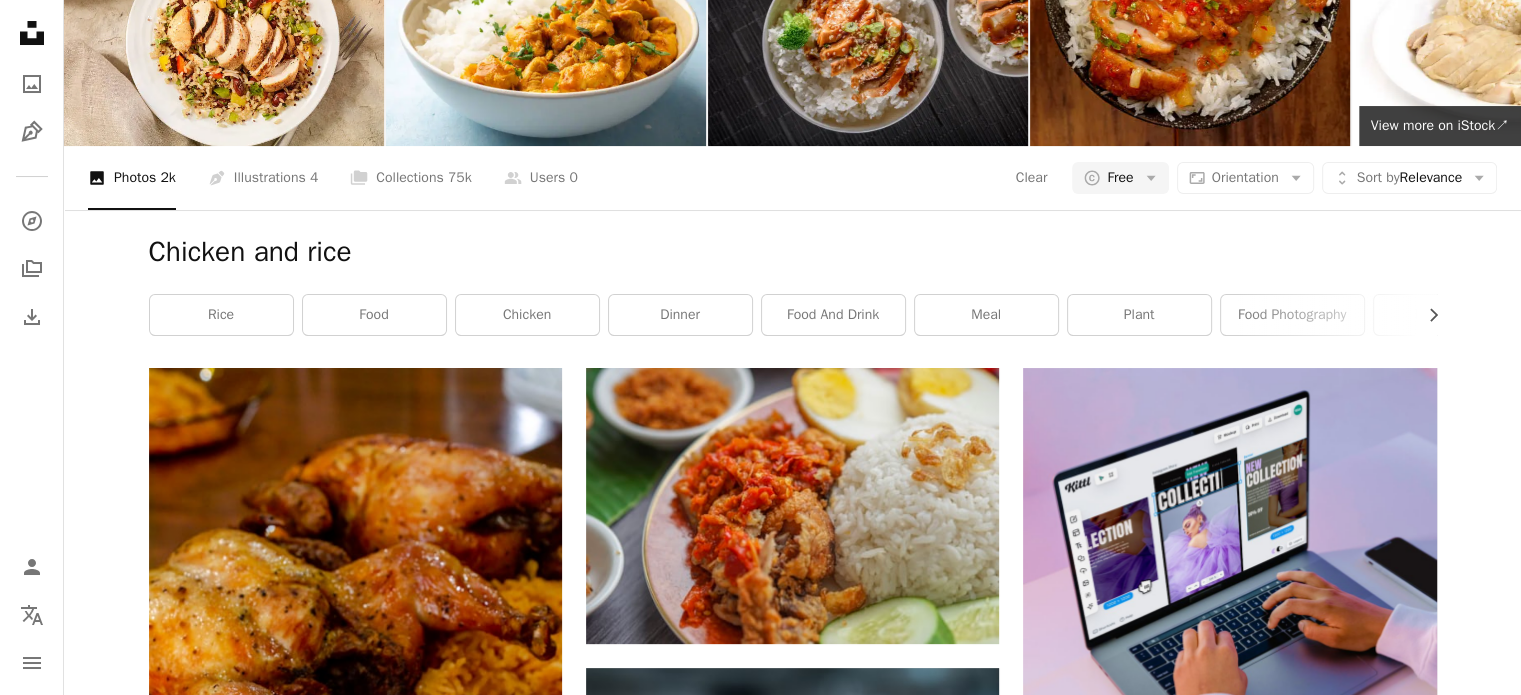 scroll, scrollTop: 0, scrollLeft: 0, axis: both 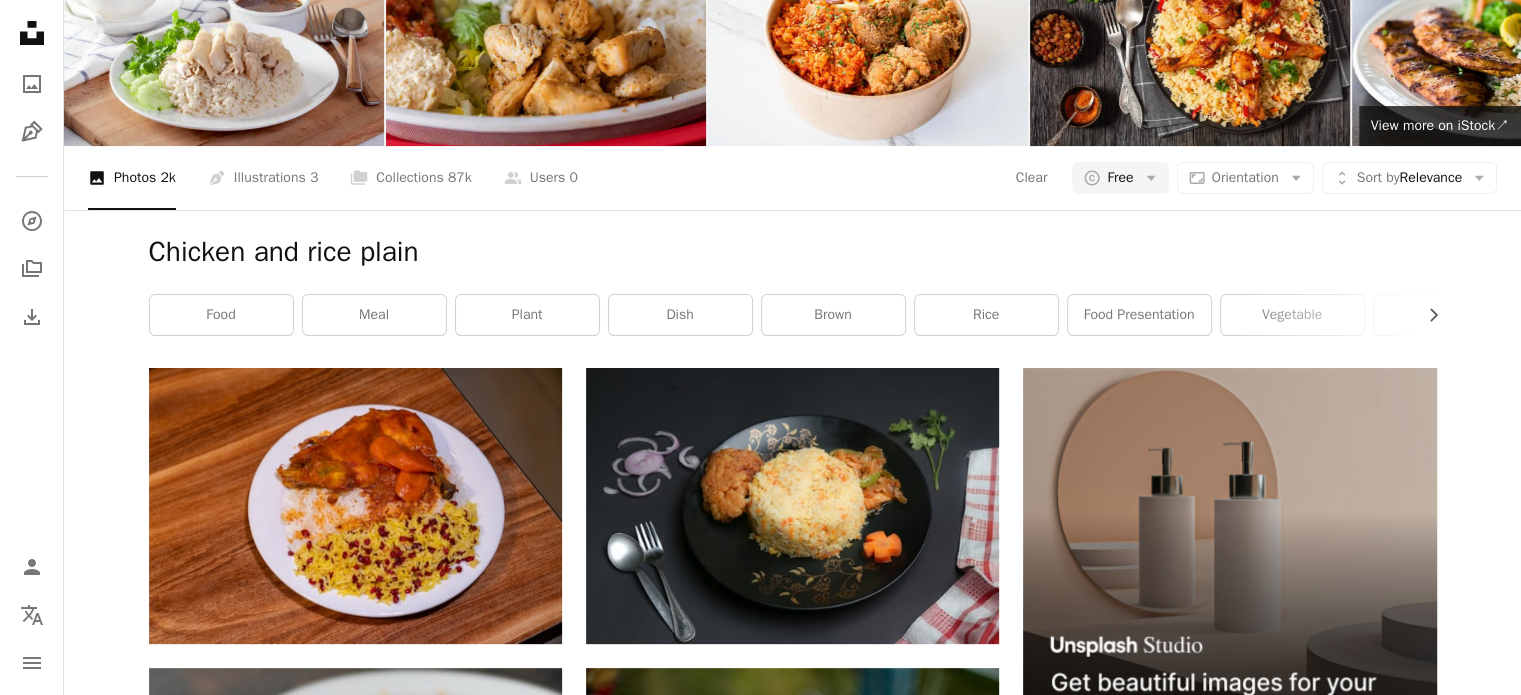 click on "**********" at bounding box center [595, -99] 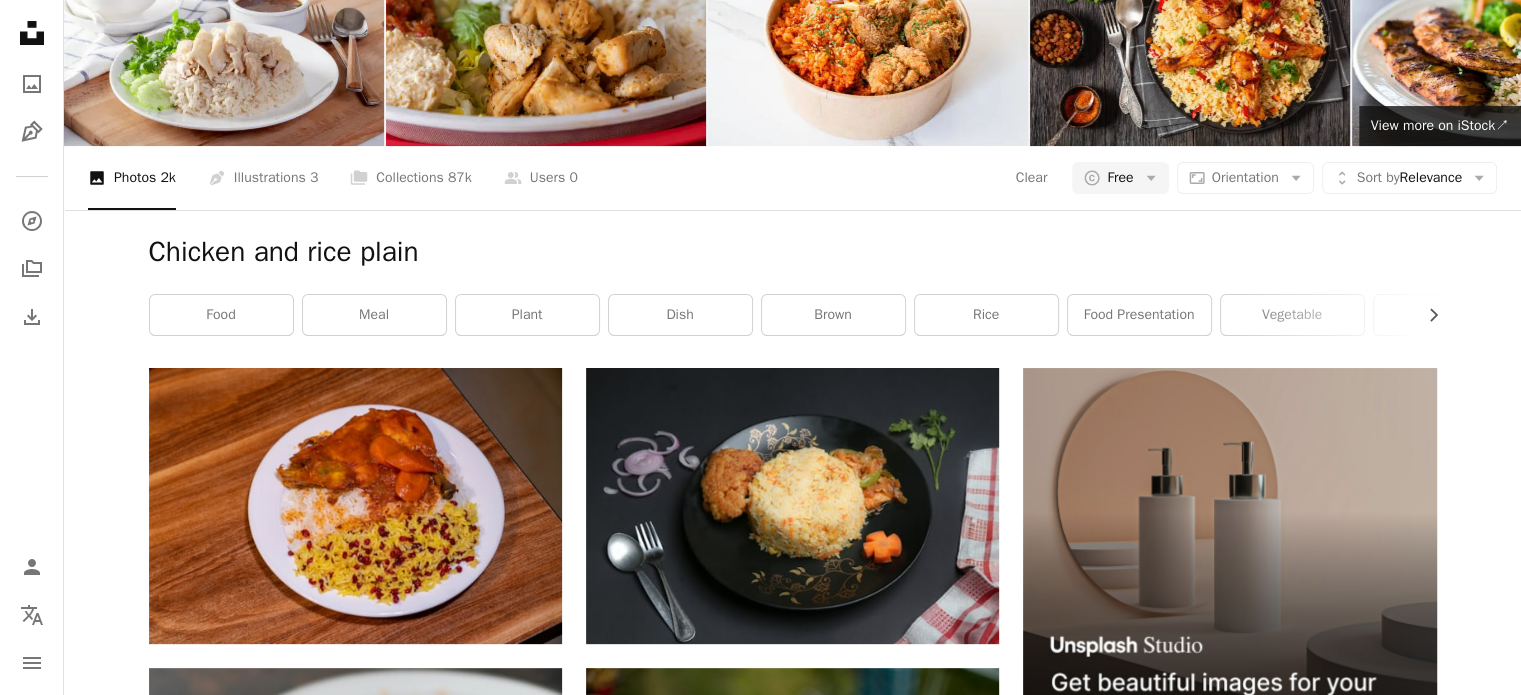 type on "**********" 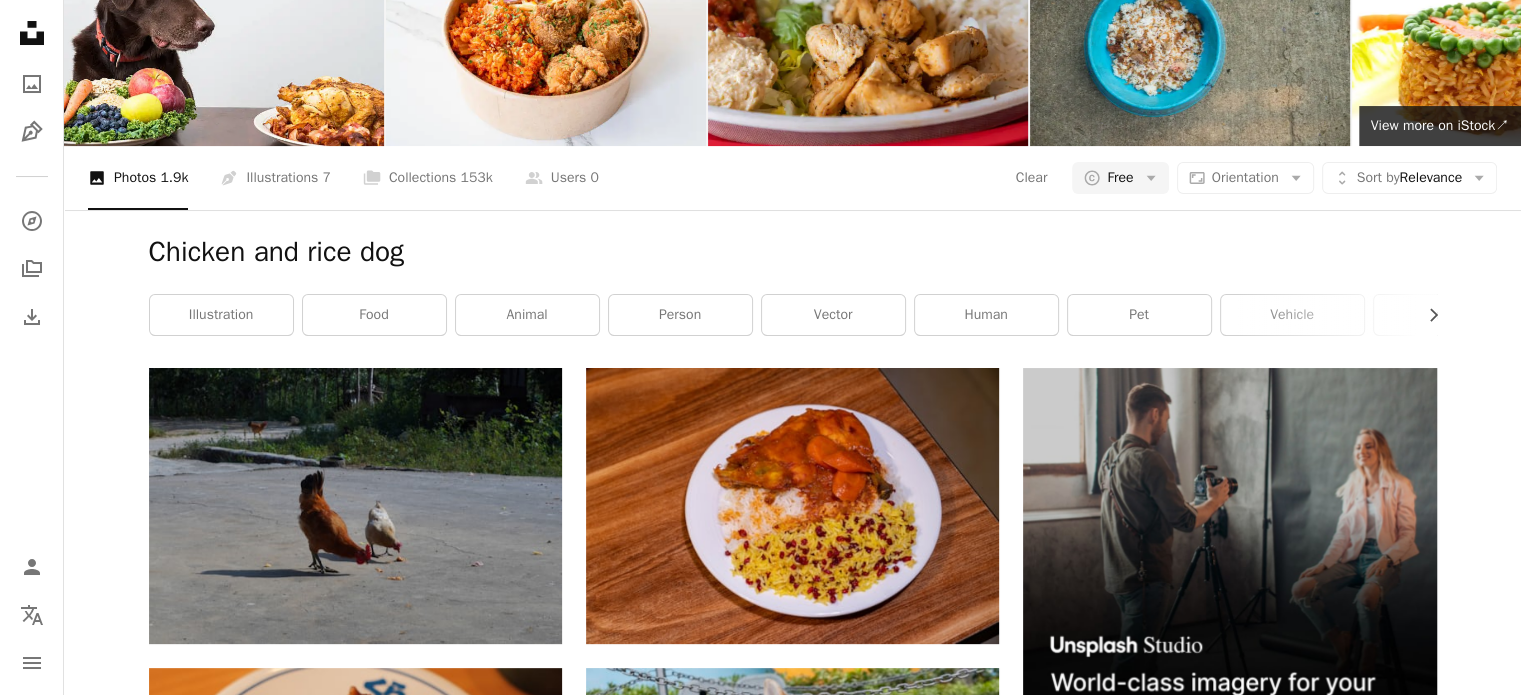 scroll, scrollTop: 0, scrollLeft: 0, axis: both 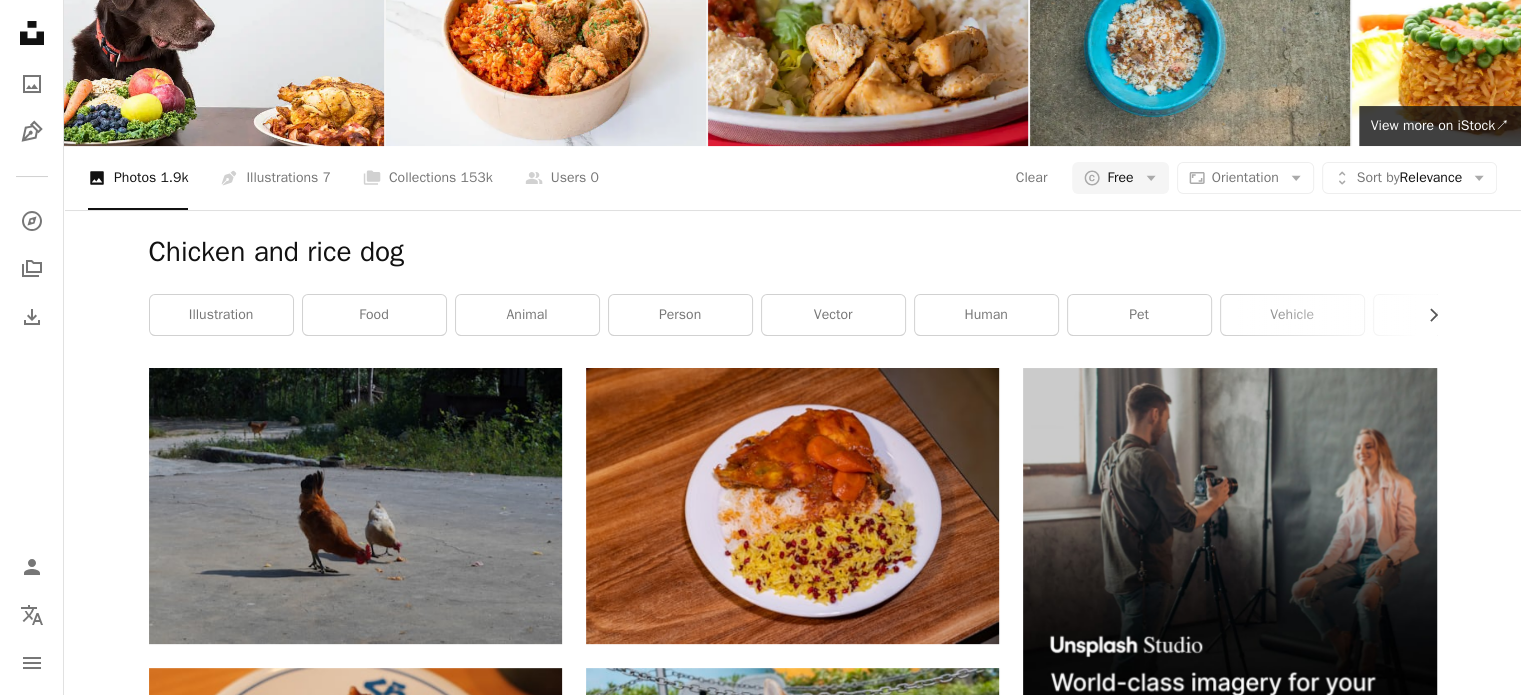 type on "**********" 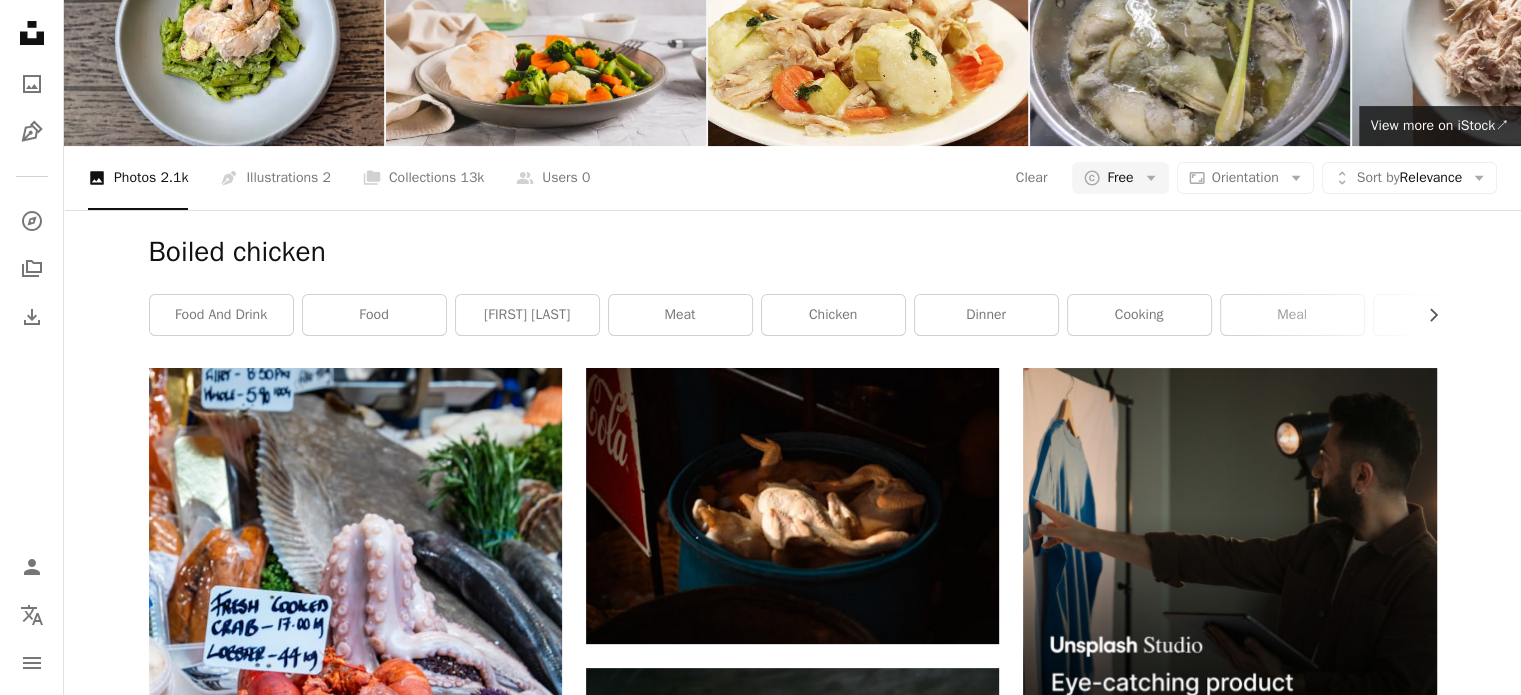 scroll, scrollTop: 0, scrollLeft: 0, axis: both 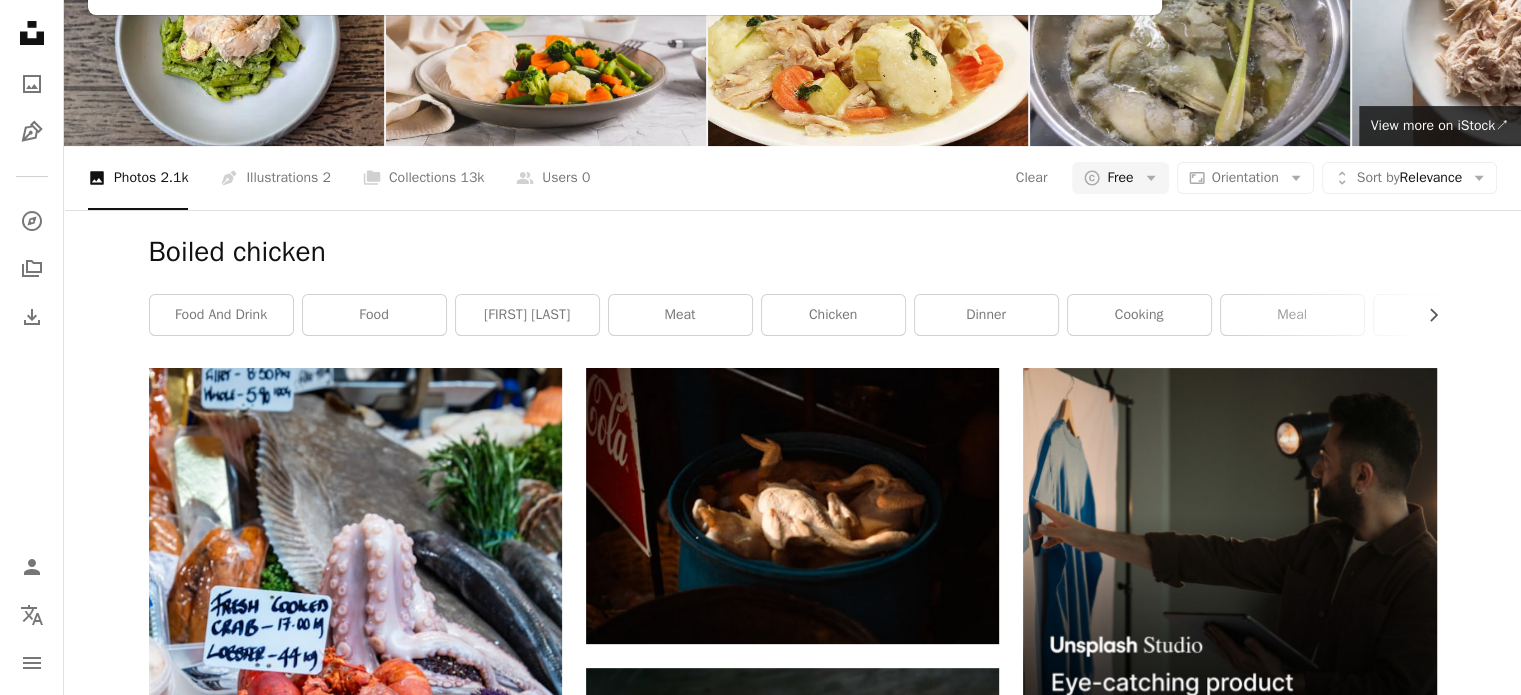 type on "*********" 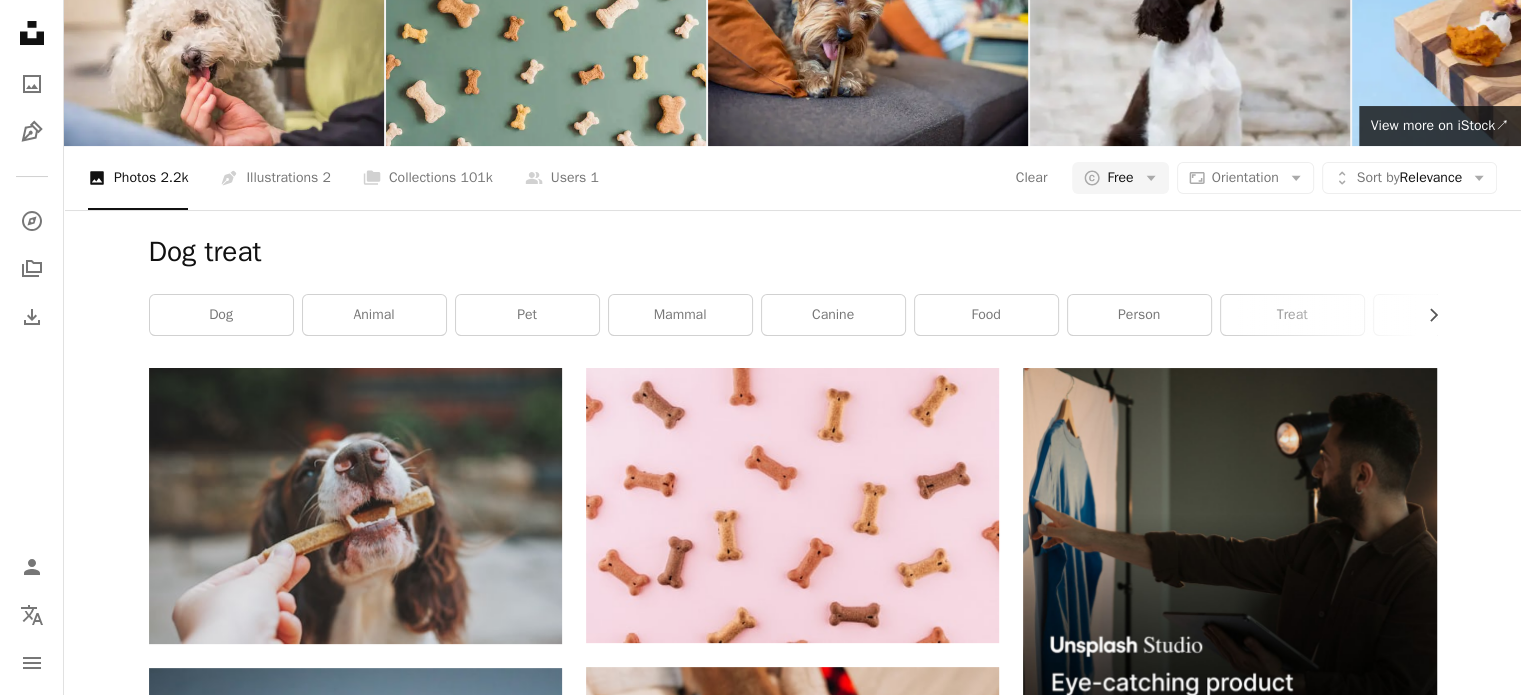 scroll, scrollTop: 0, scrollLeft: 0, axis: both 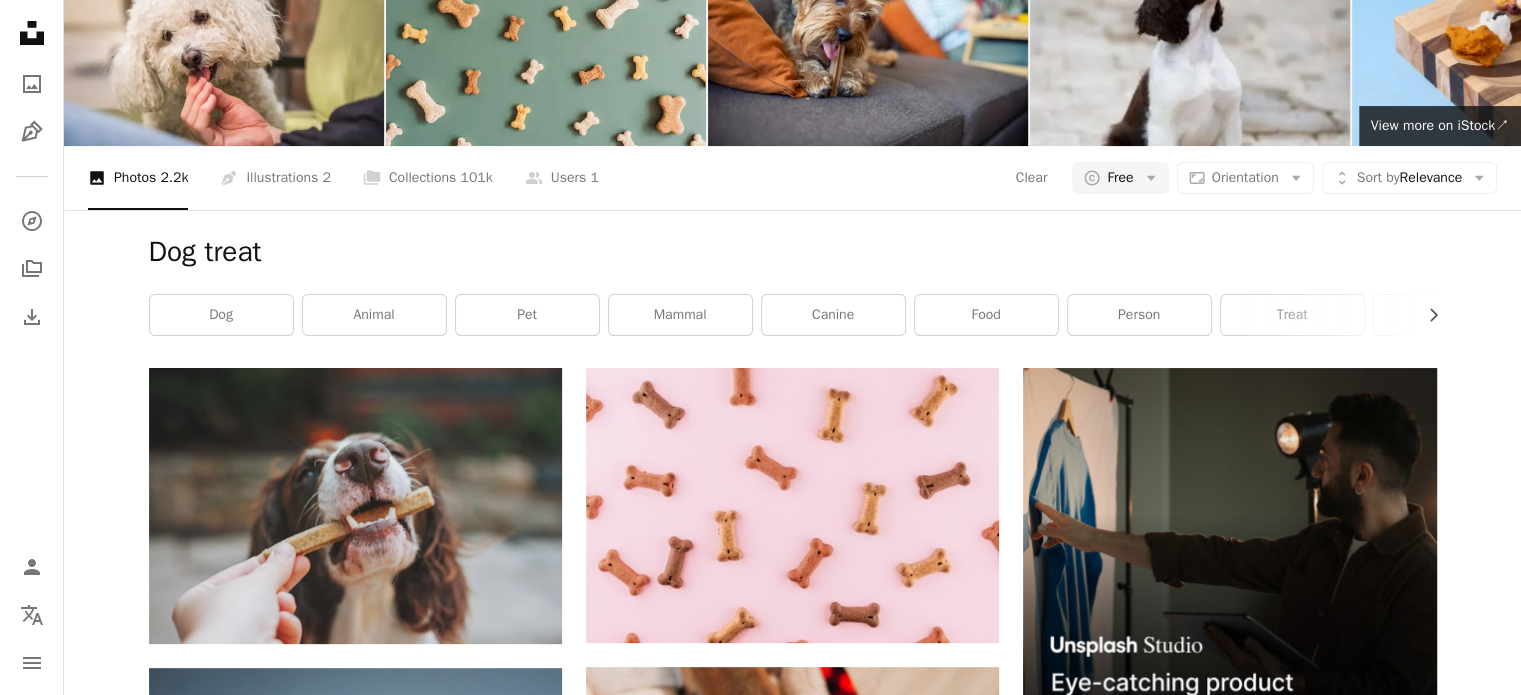 click on "*********" at bounding box center [595, -99] 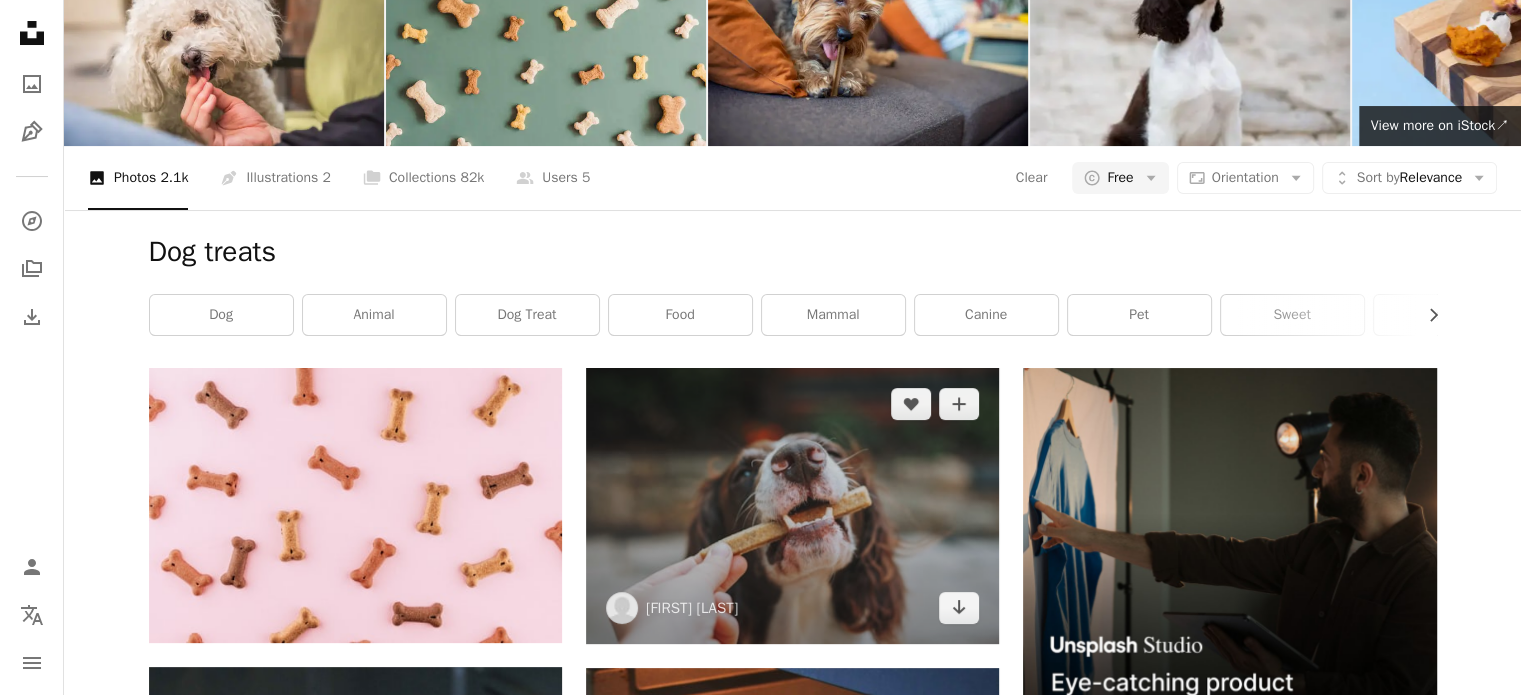 scroll, scrollTop: 3788, scrollLeft: 0, axis: vertical 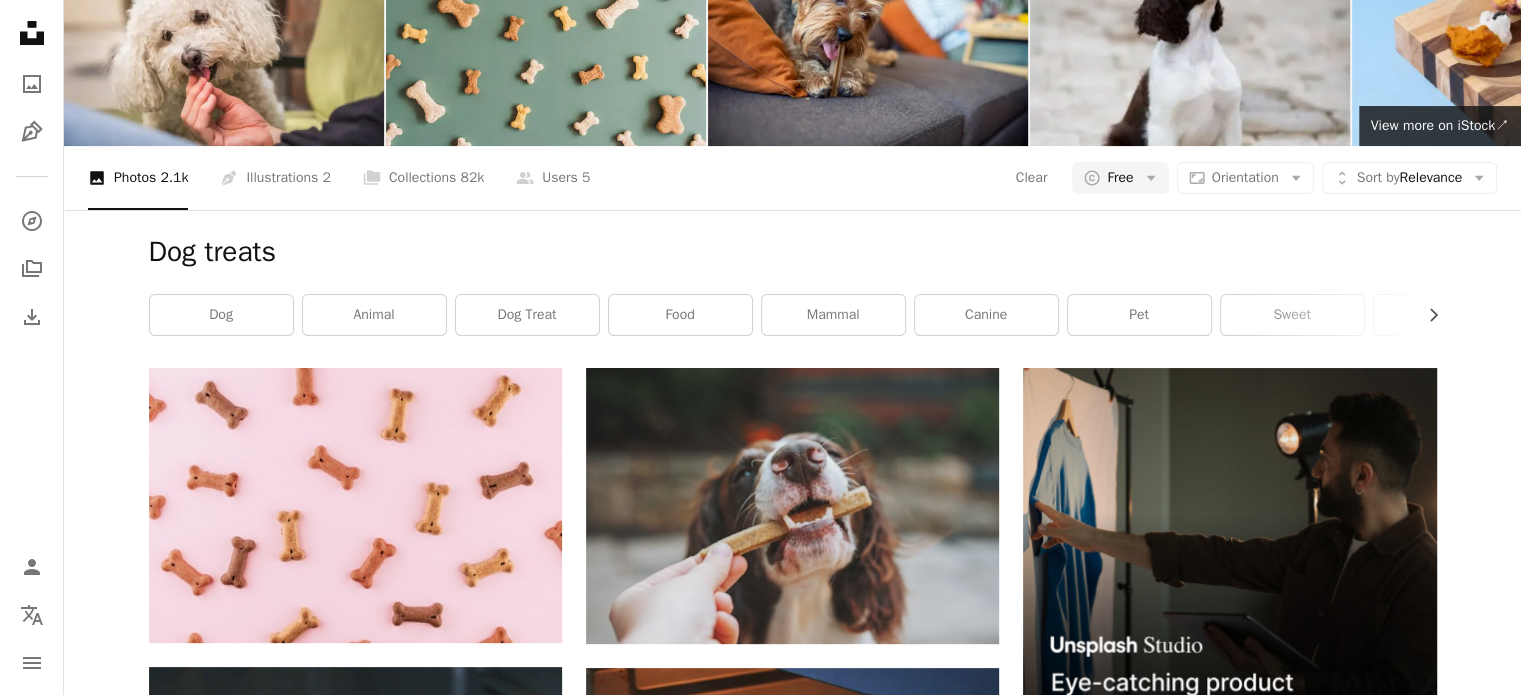 click on "Load more" at bounding box center (793, 4065) 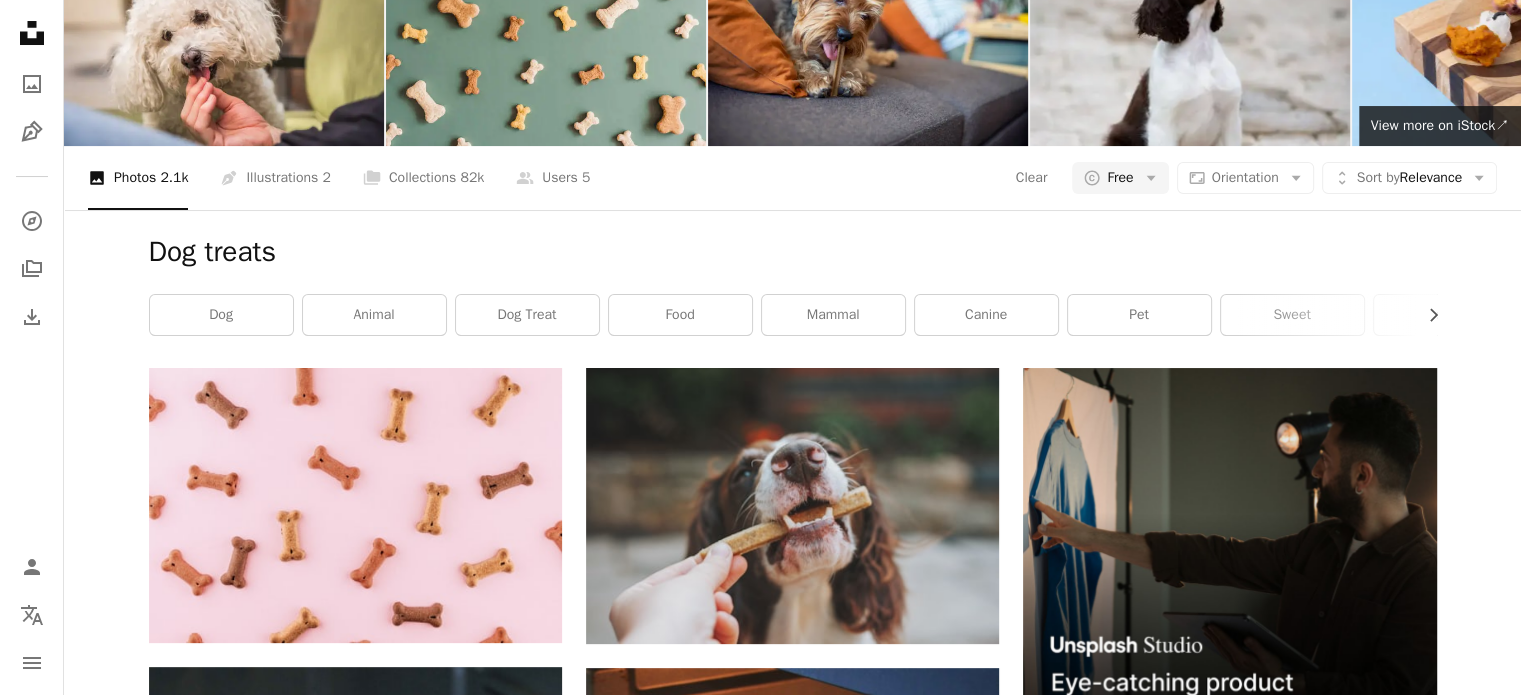 scroll, scrollTop: 0, scrollLeft: 0, axis: both 